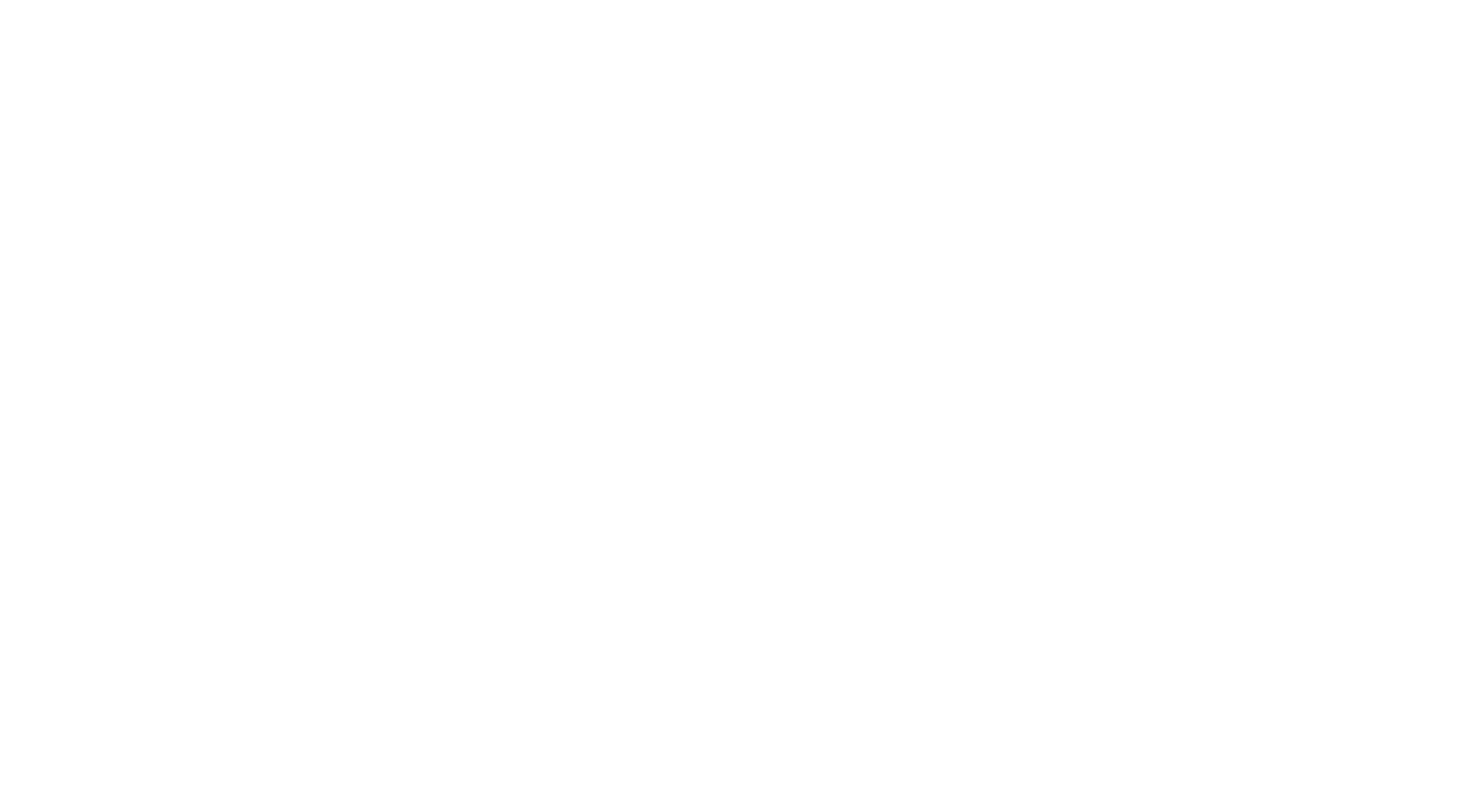 scroll, scrollTop: 0, scrollLeft: 0, axis: both 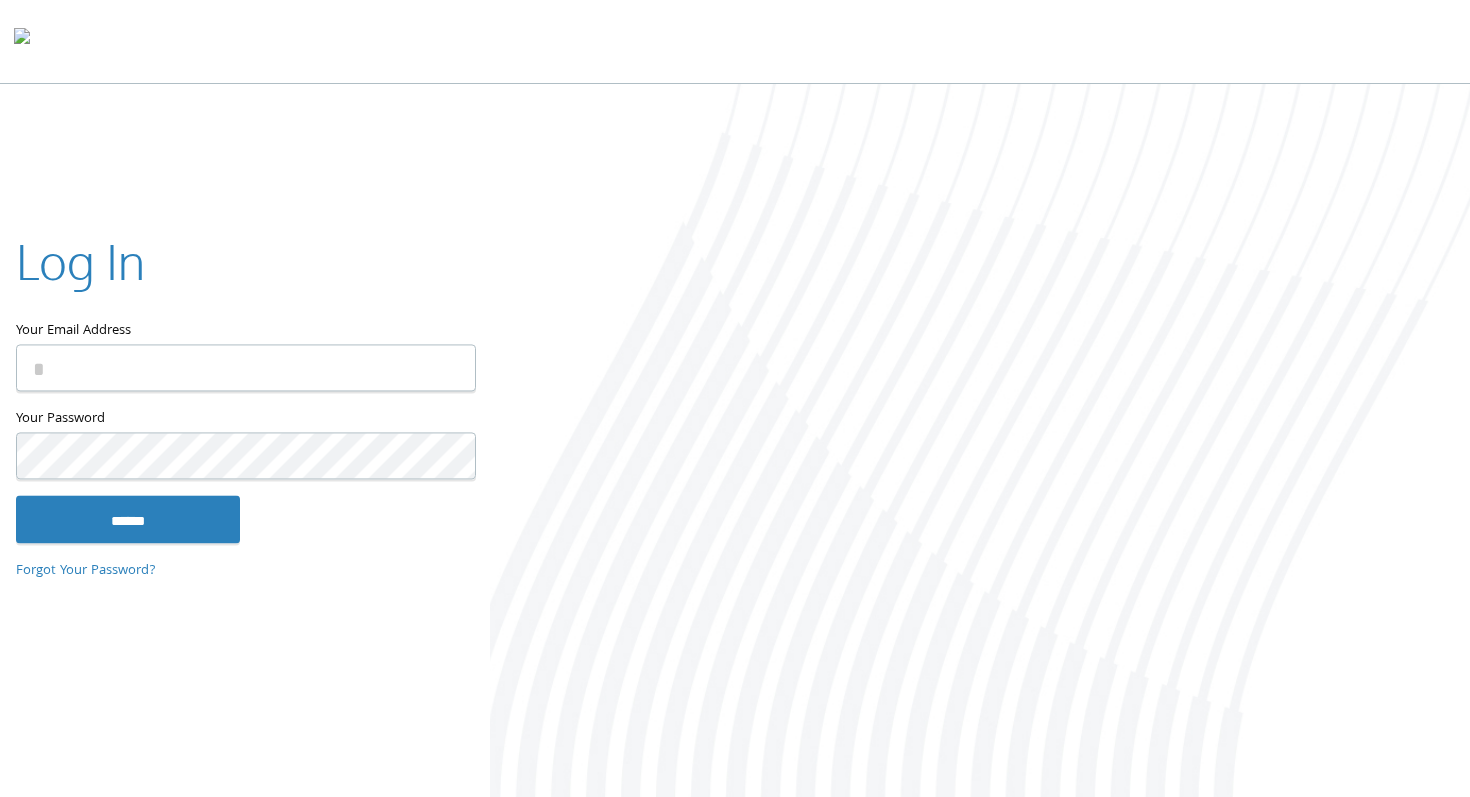 type on "**********" 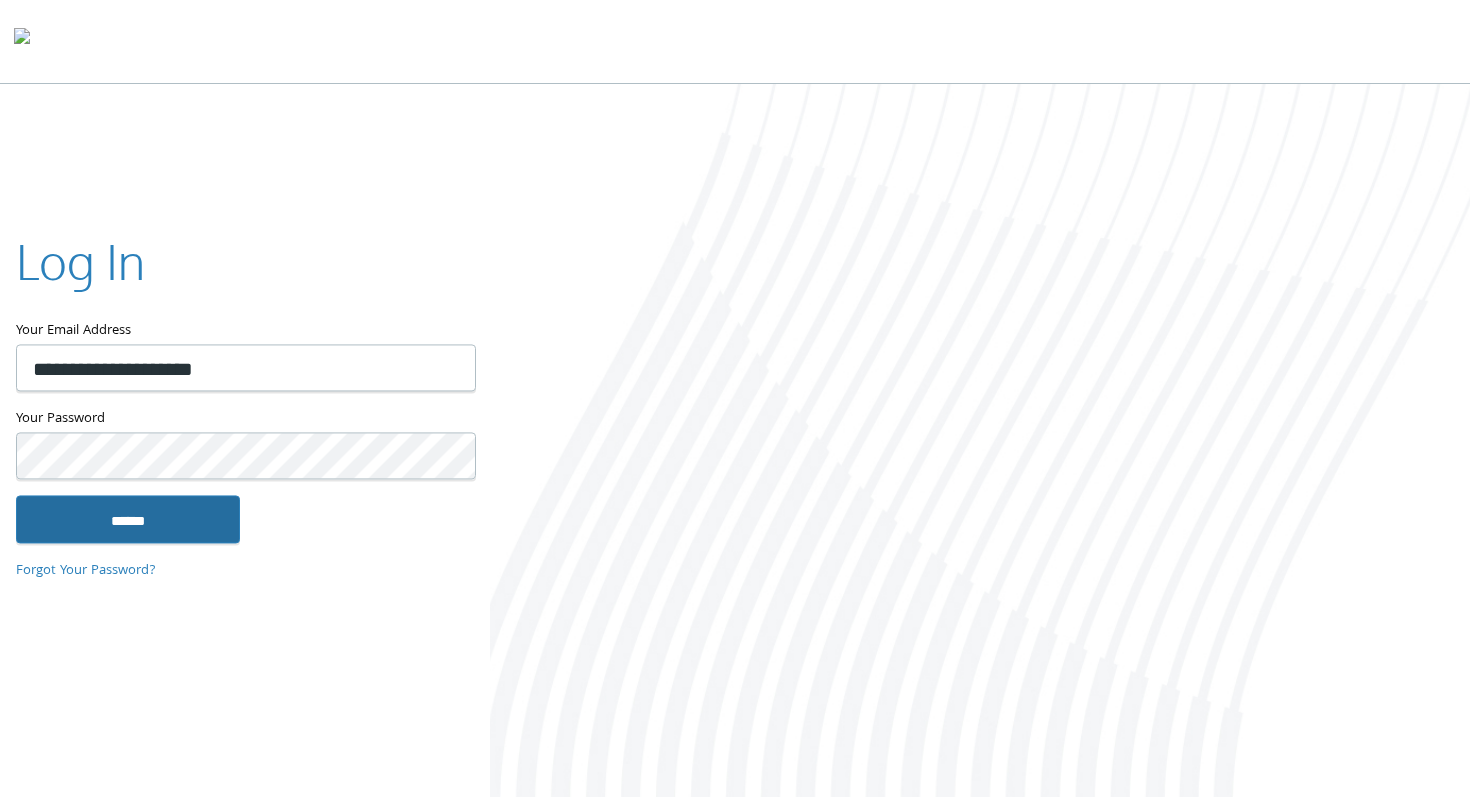 click on "******" at bounding box center [128, 519] 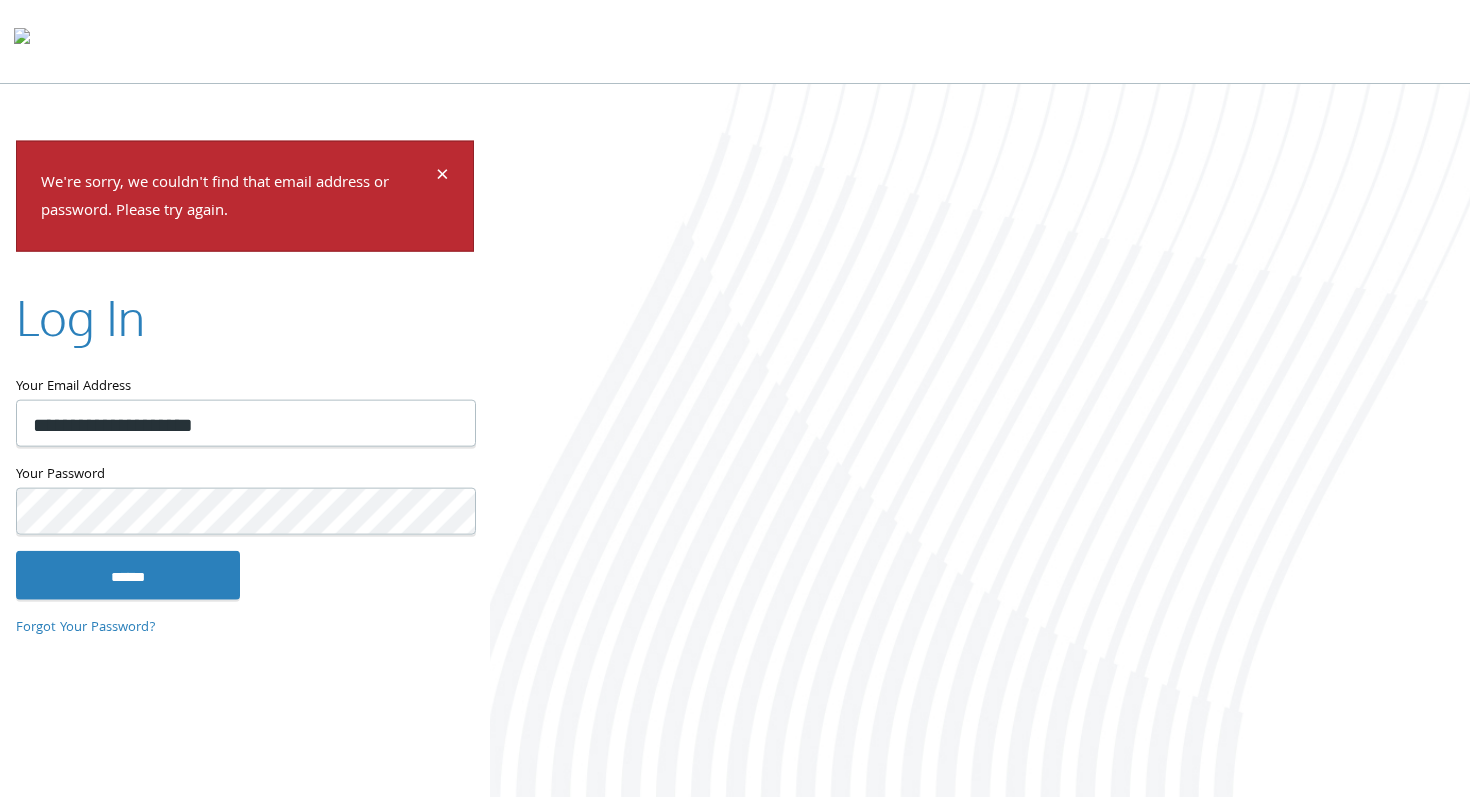 scroll, scrollTop: 0, scrollLeft: 0, axis: both 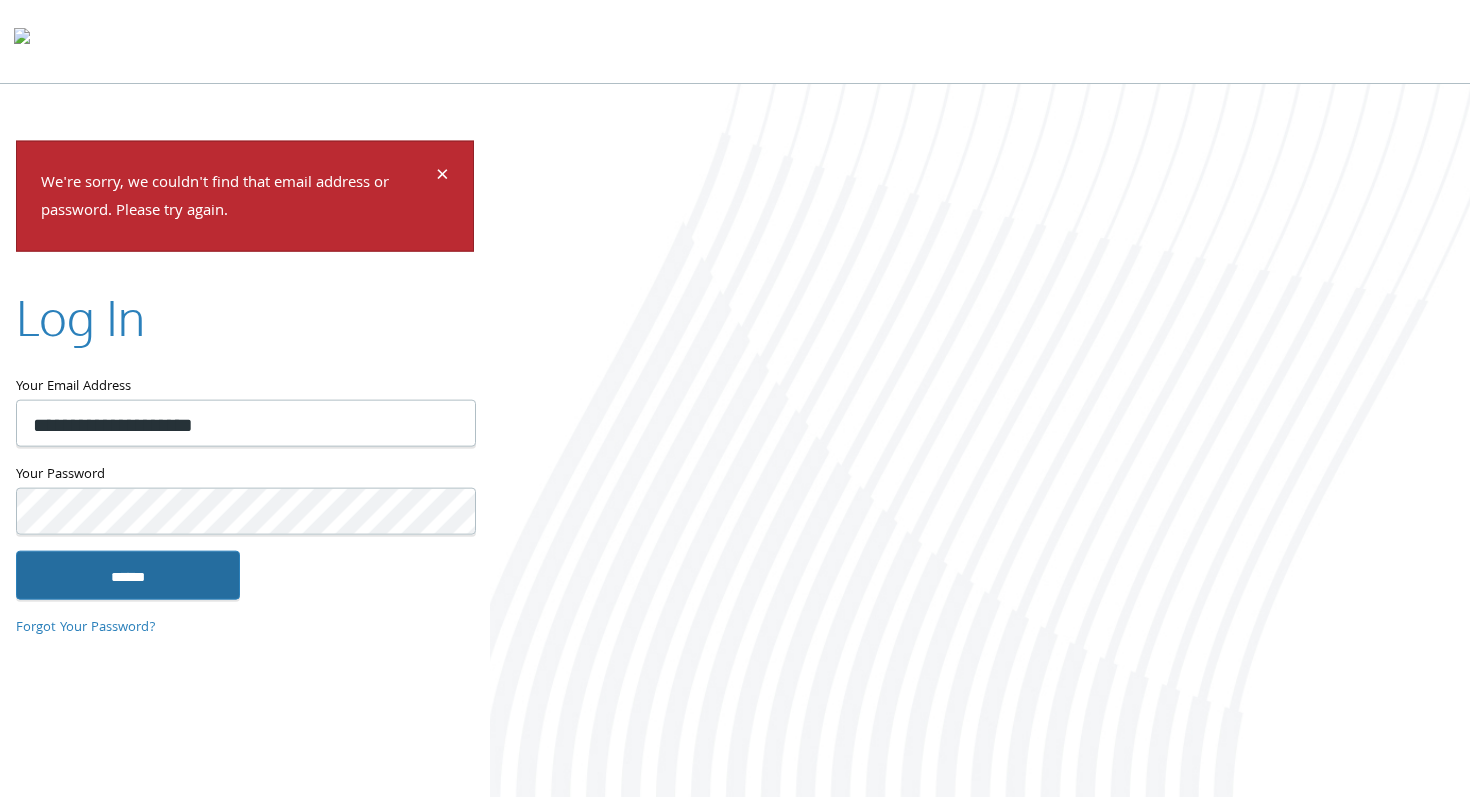click on "******" at bounding box center (128, 575) 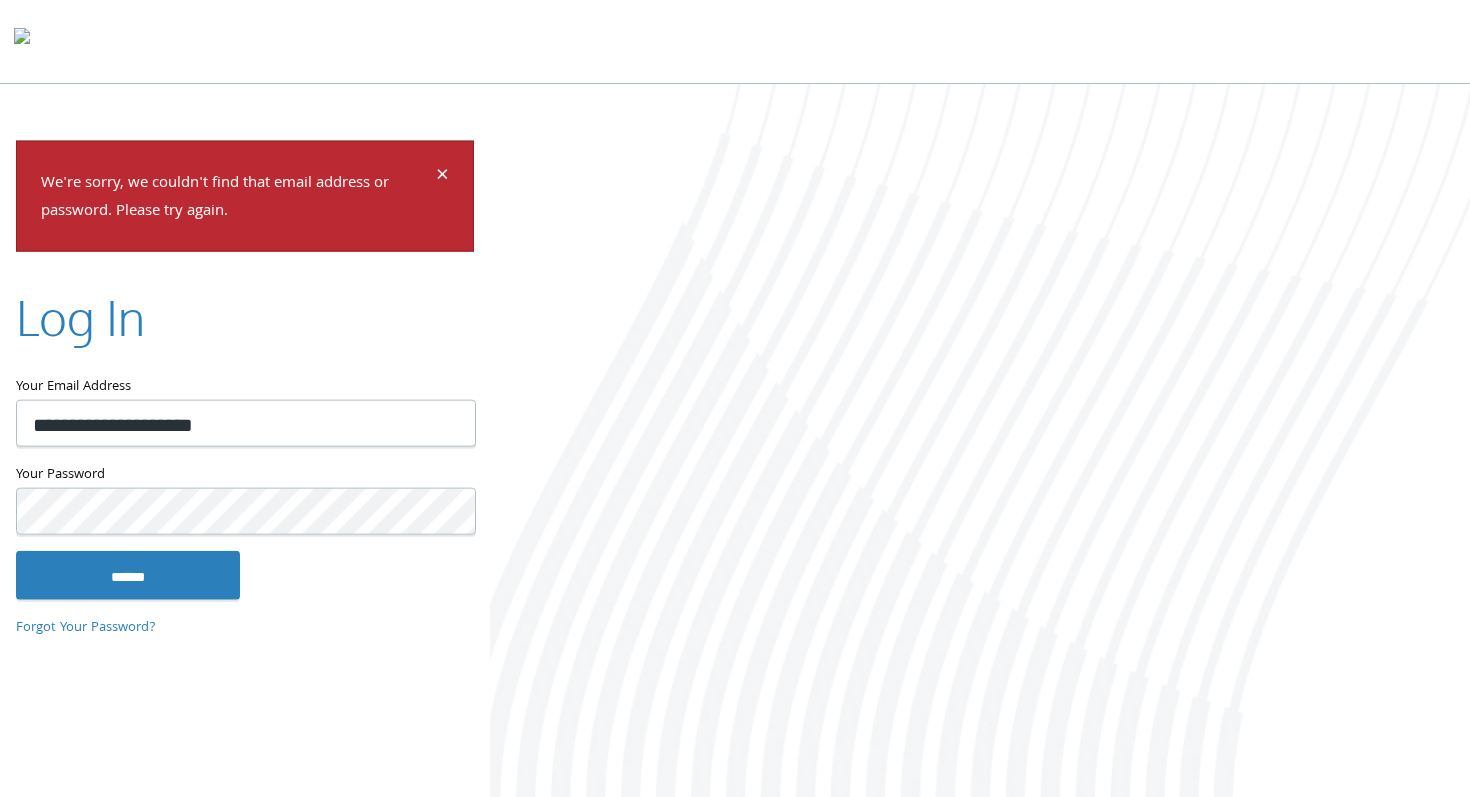 scroll, scrollTop: 0, scrollLeft: 0, axis: both 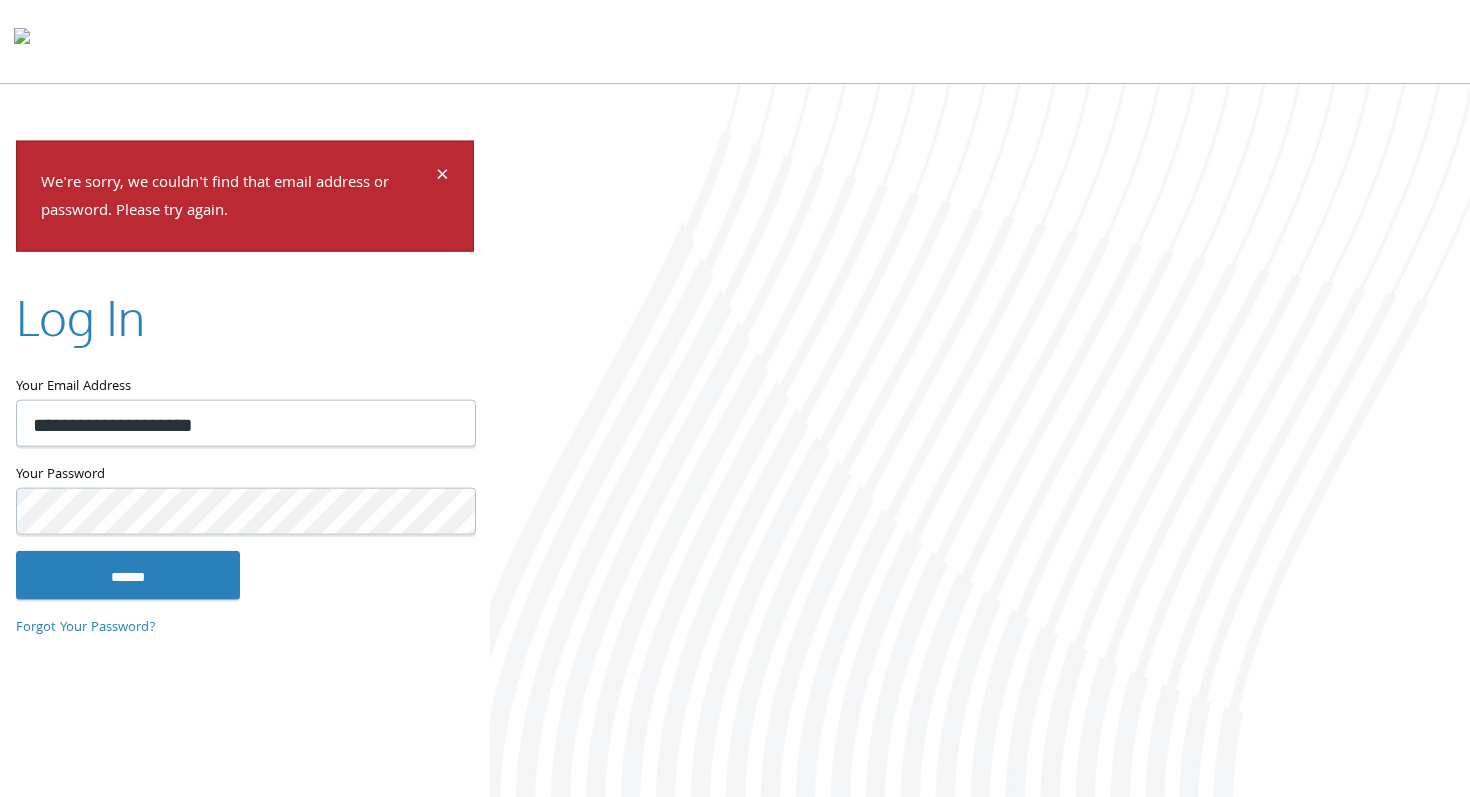 click on "Forgot Your Password?" at bounding box center (245, 628) 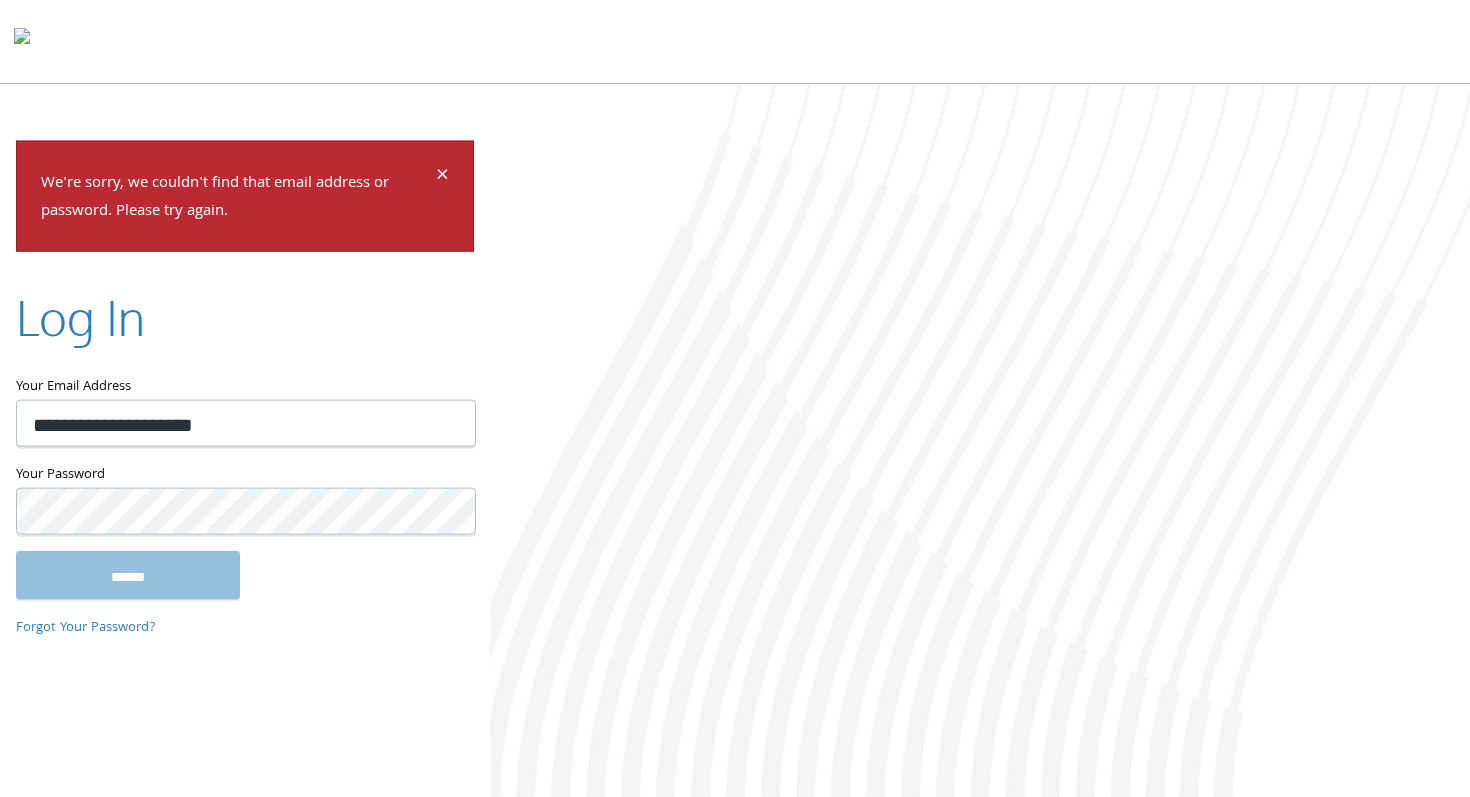 click on "**********" at bounding box center (735, 442) 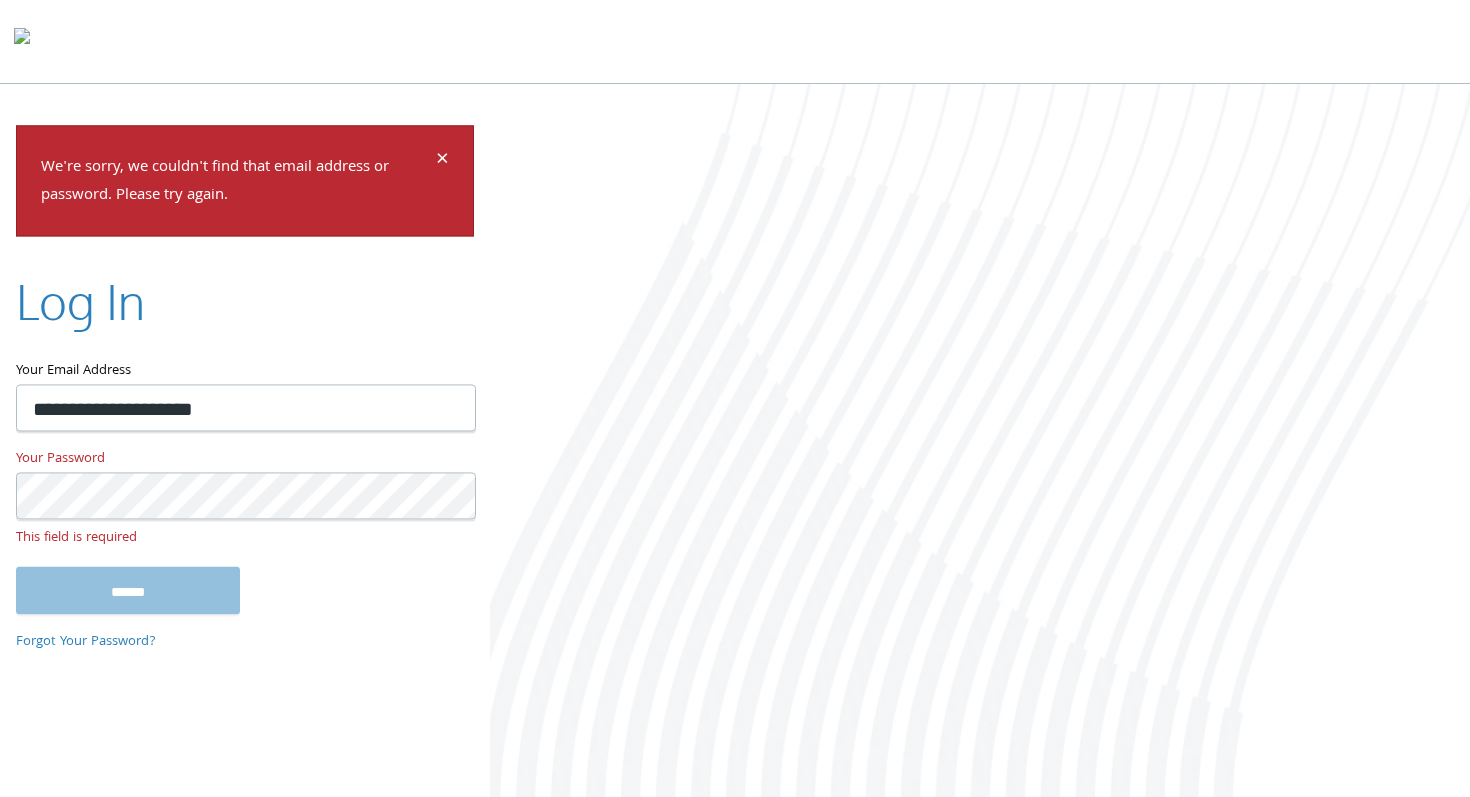 click at bounding box center [980, 442] 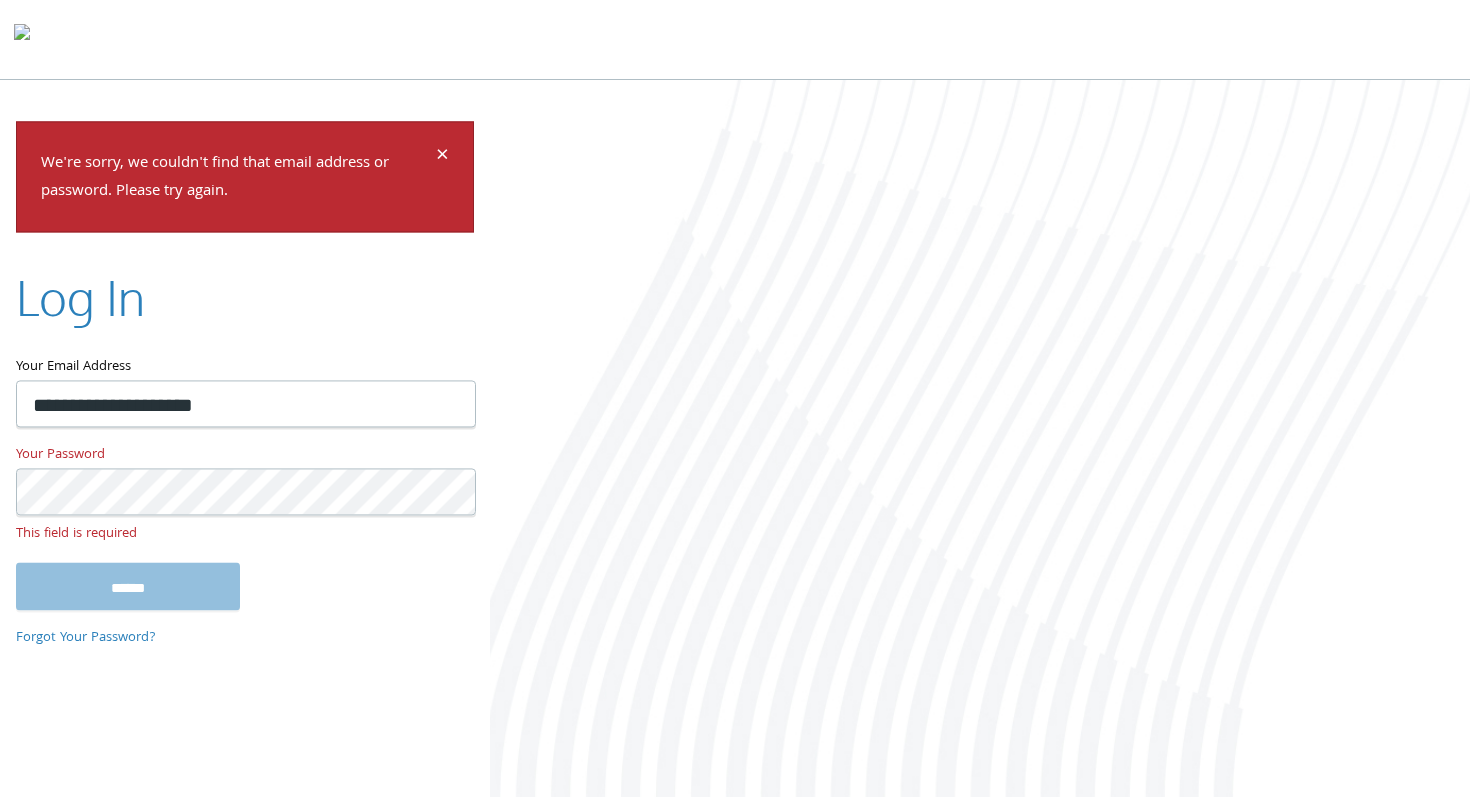 click on "Forgot Your Password?" at bounding box center [86, 638] 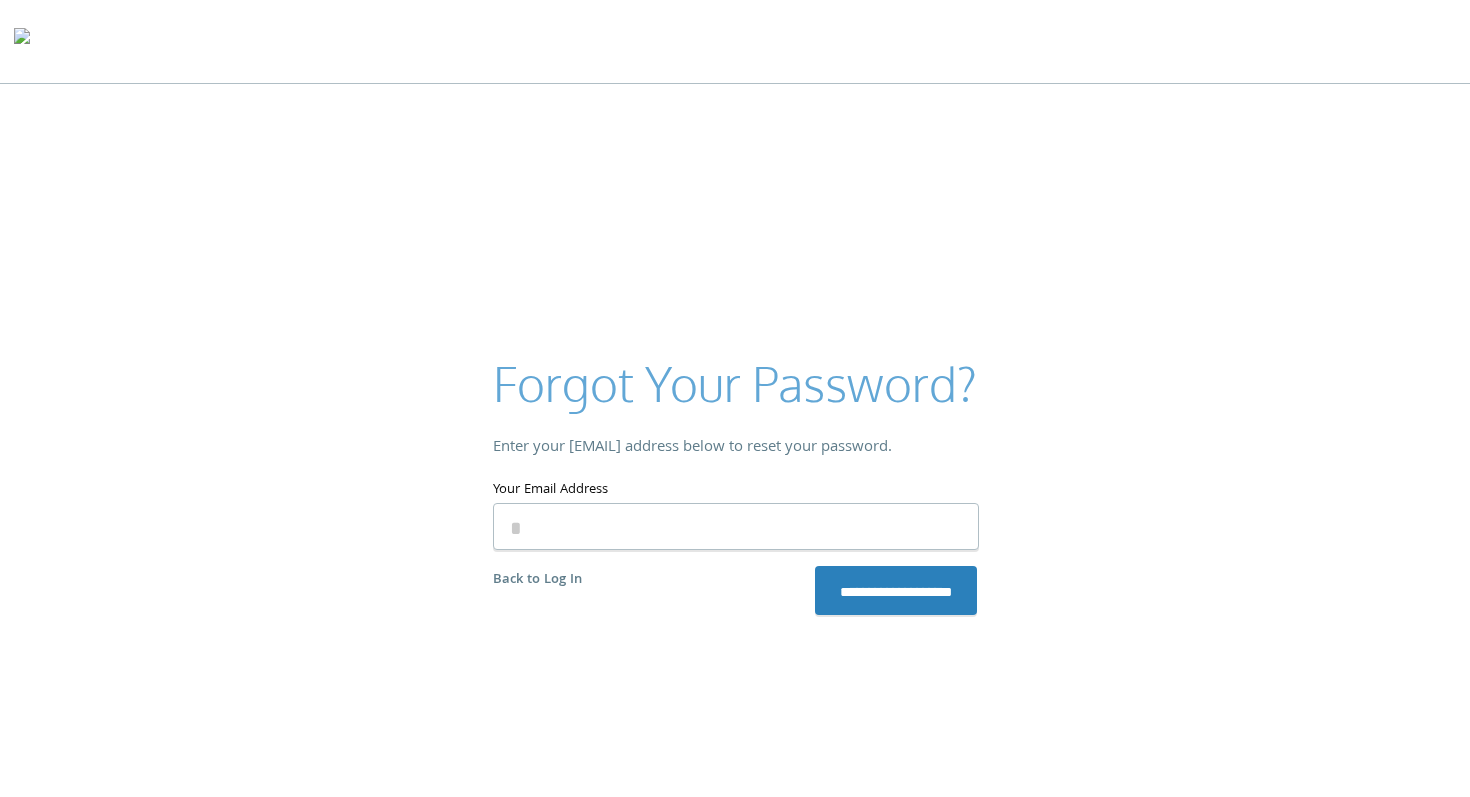 scroll, scrollTop: 0, scrollLeft: 0, axis: both 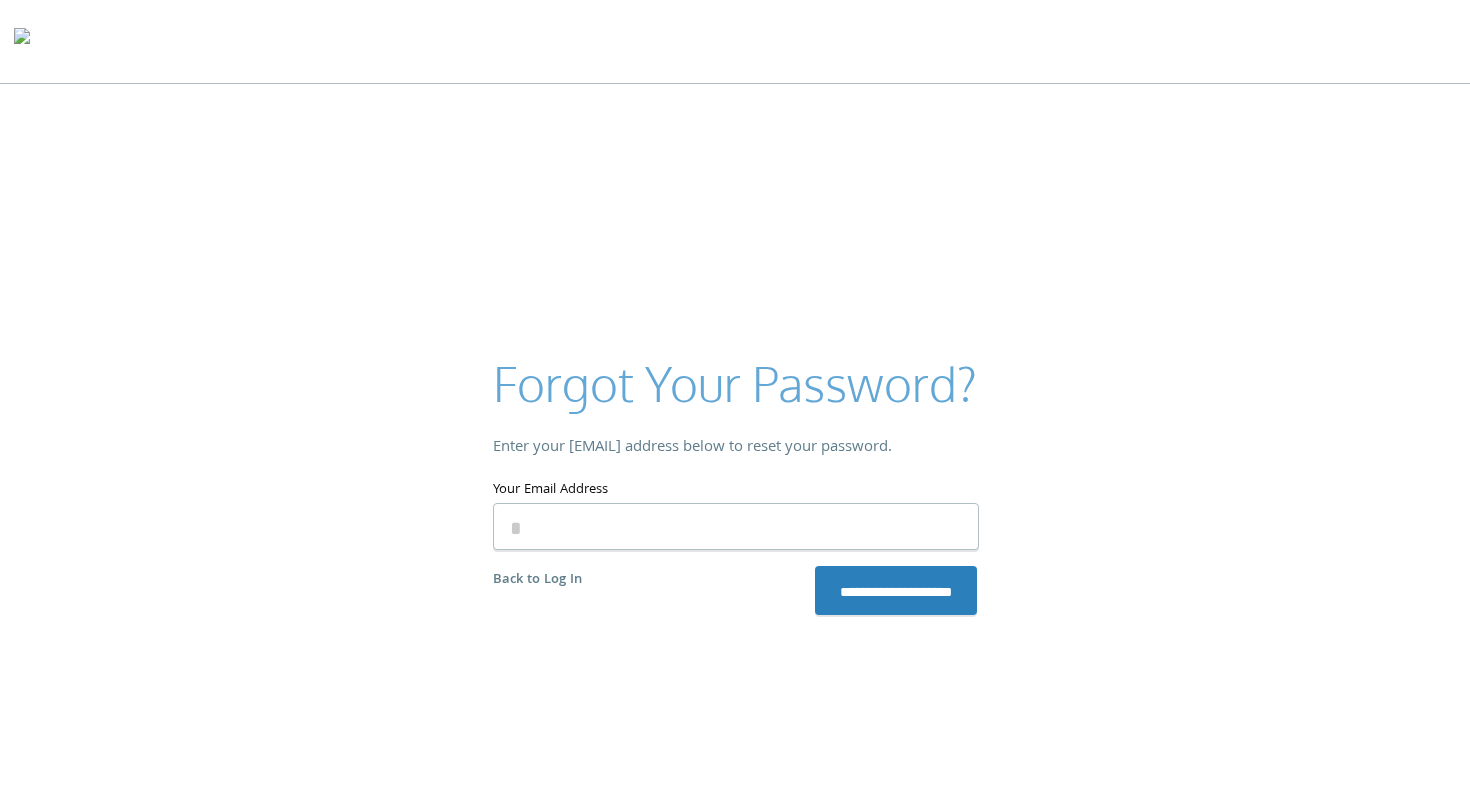 type on "**********" 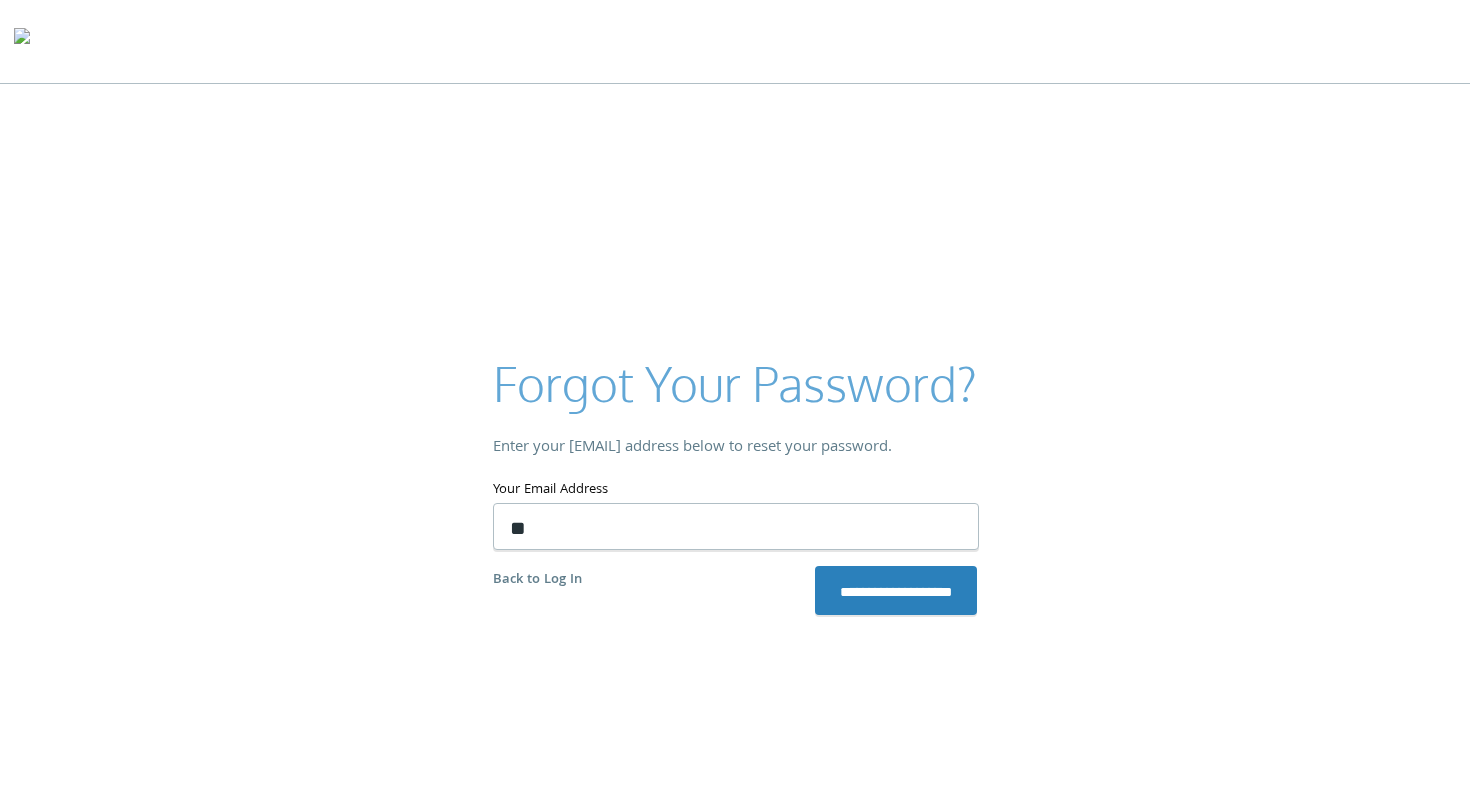 type on "*" 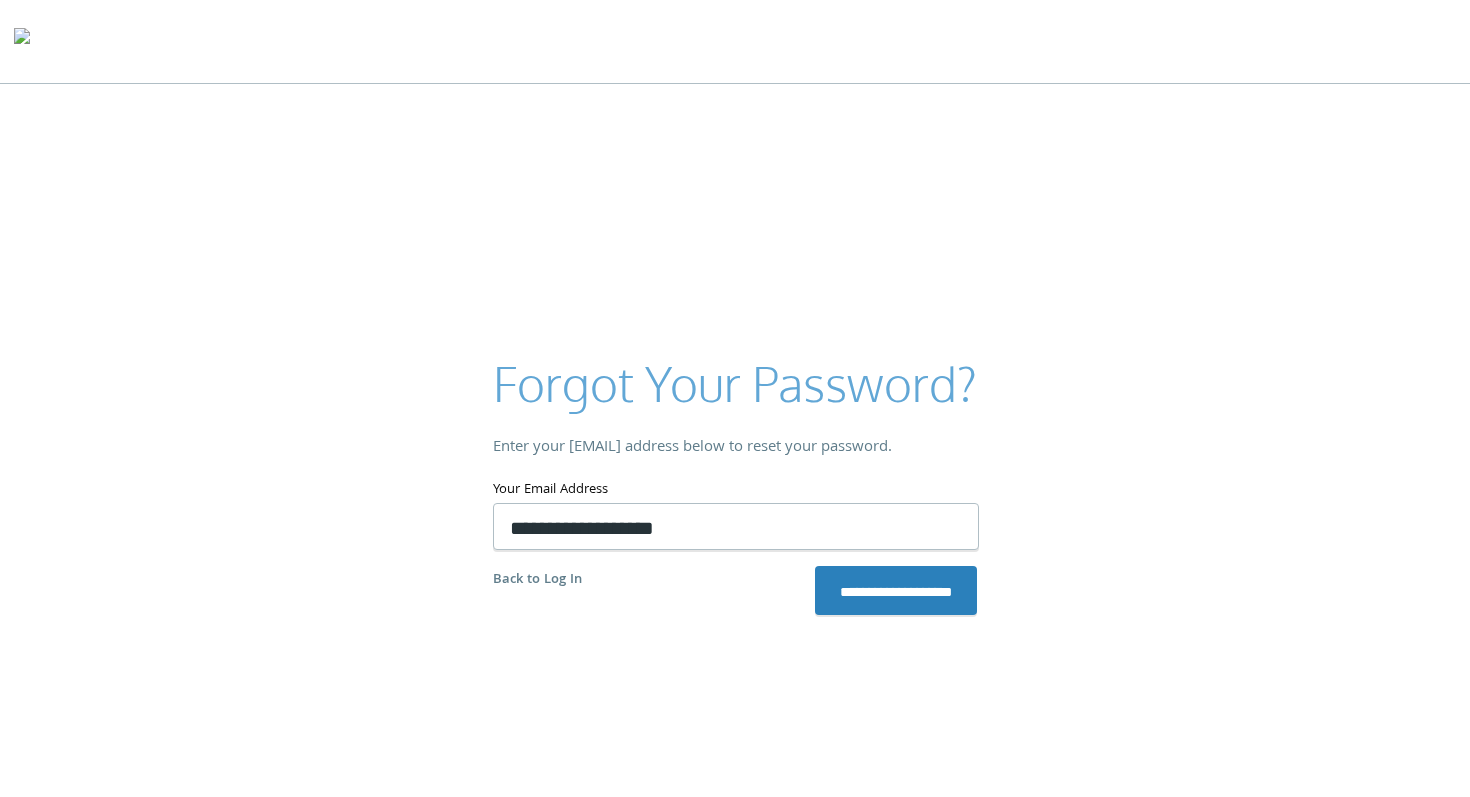 click on "**********" at bounding box center (736, 526) 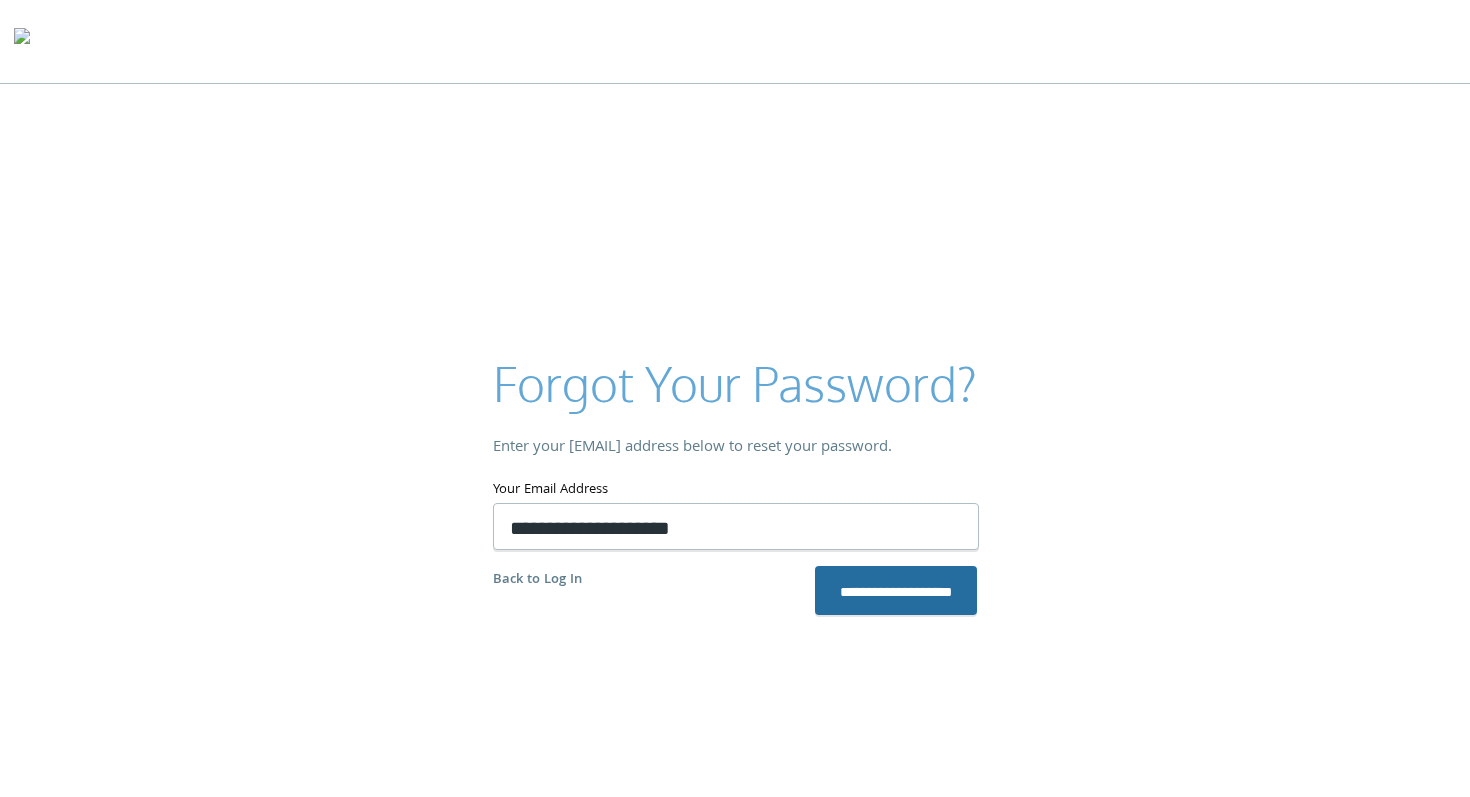 type on "**********" 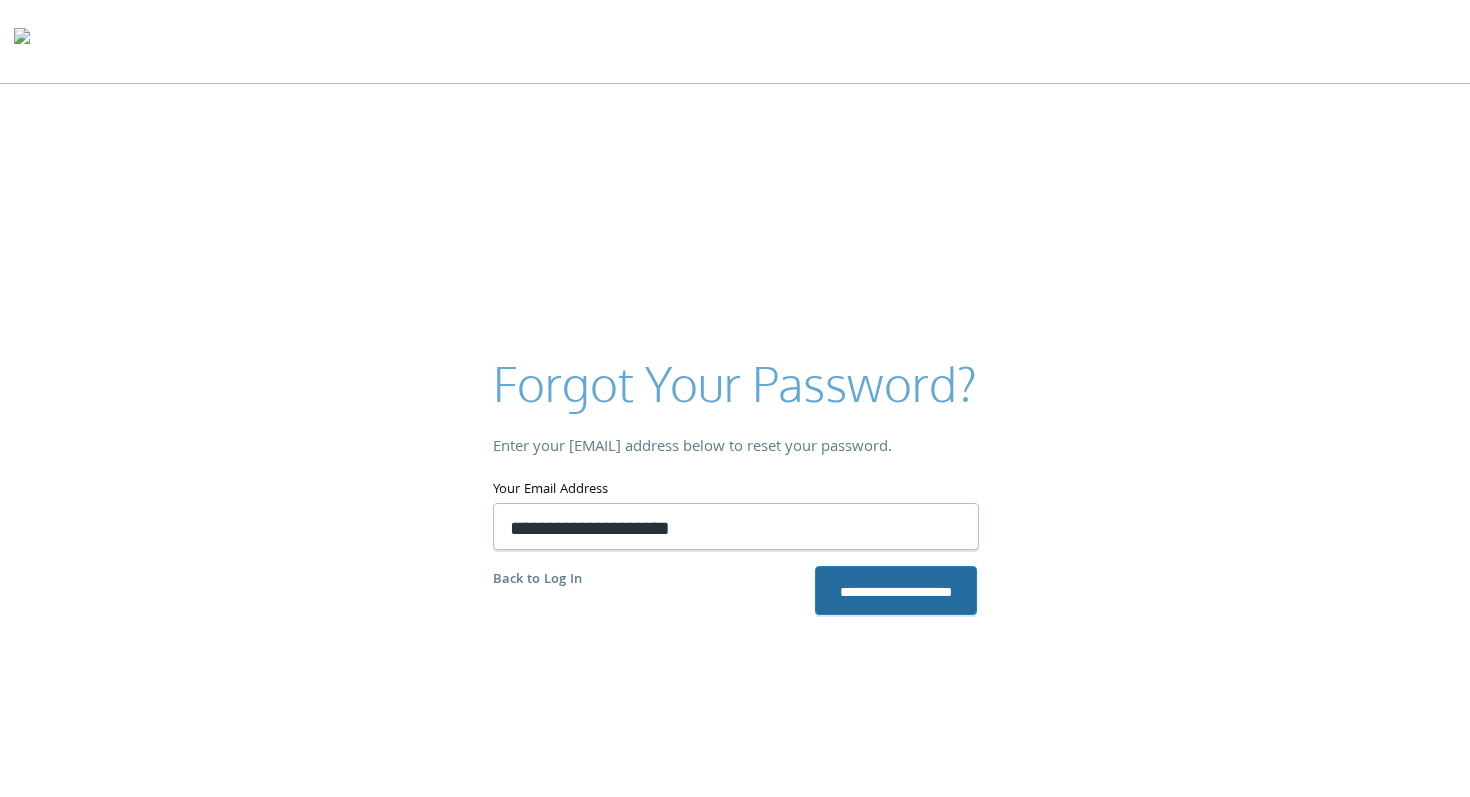 click on "**********" at bounding box center (896, 590) 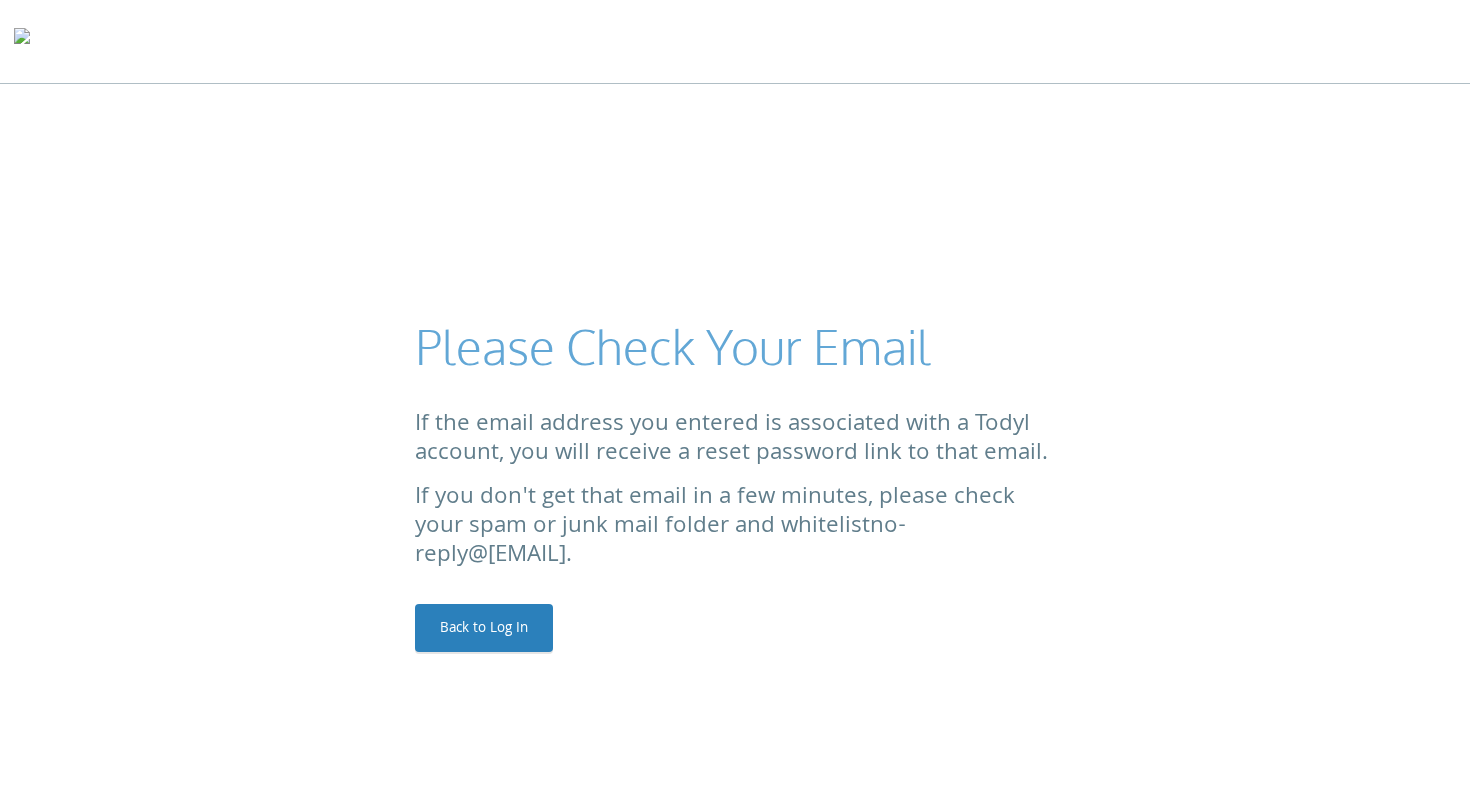 scroll, scrollTop: 0, scrollLeft: 0, axis: both 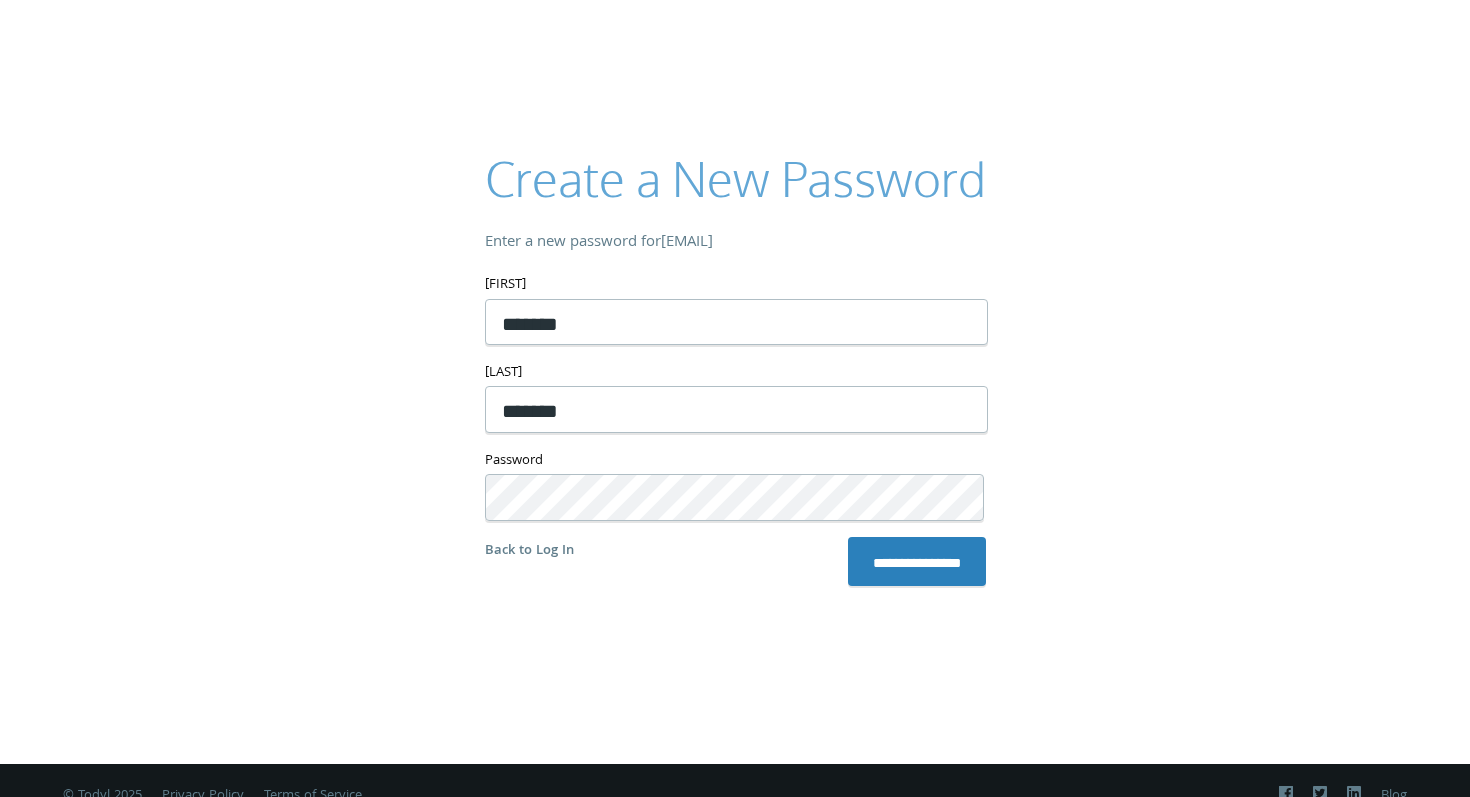 type on "**********" 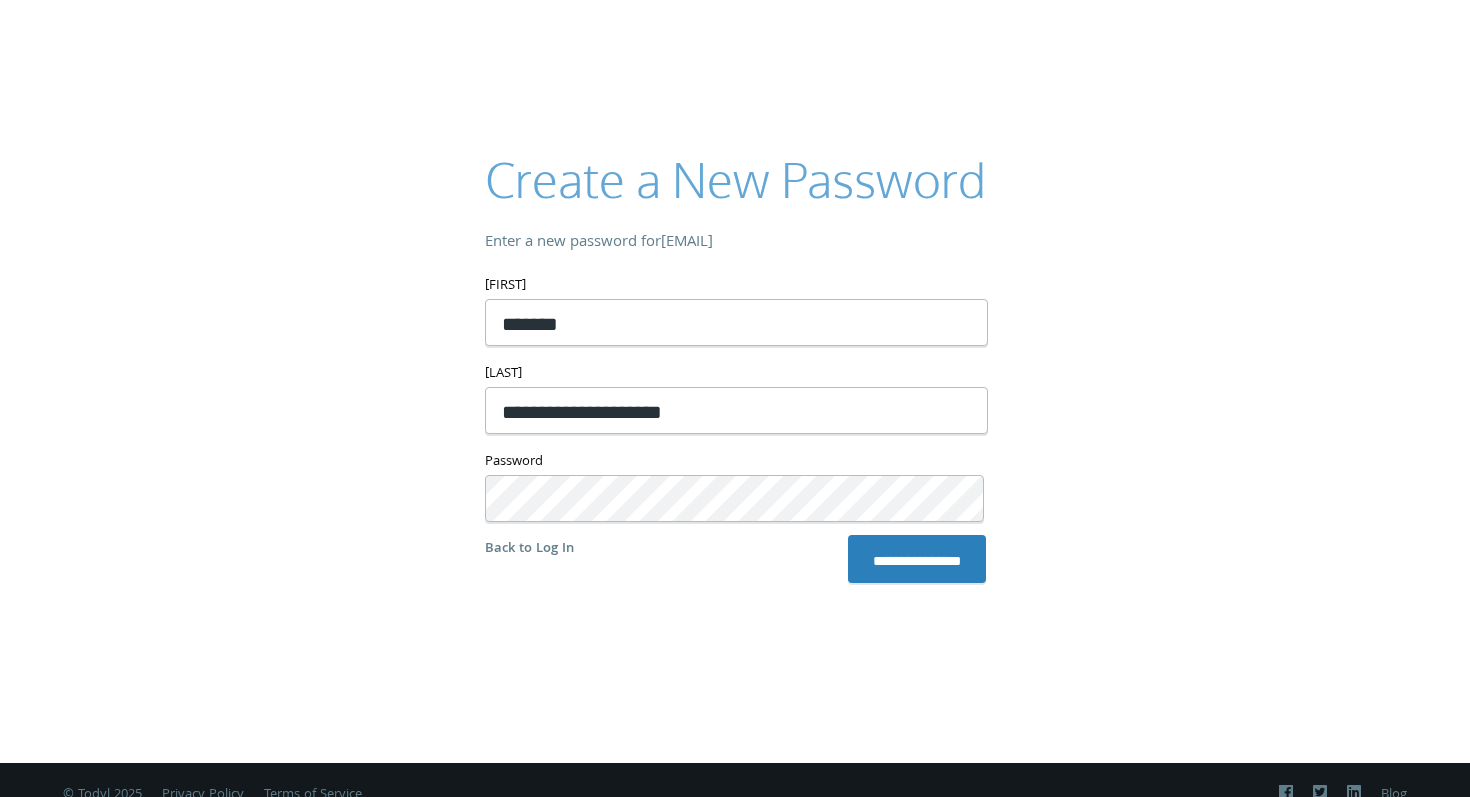 scroll, scrollTop: 117, scrollLeft: 0, axis: vertical 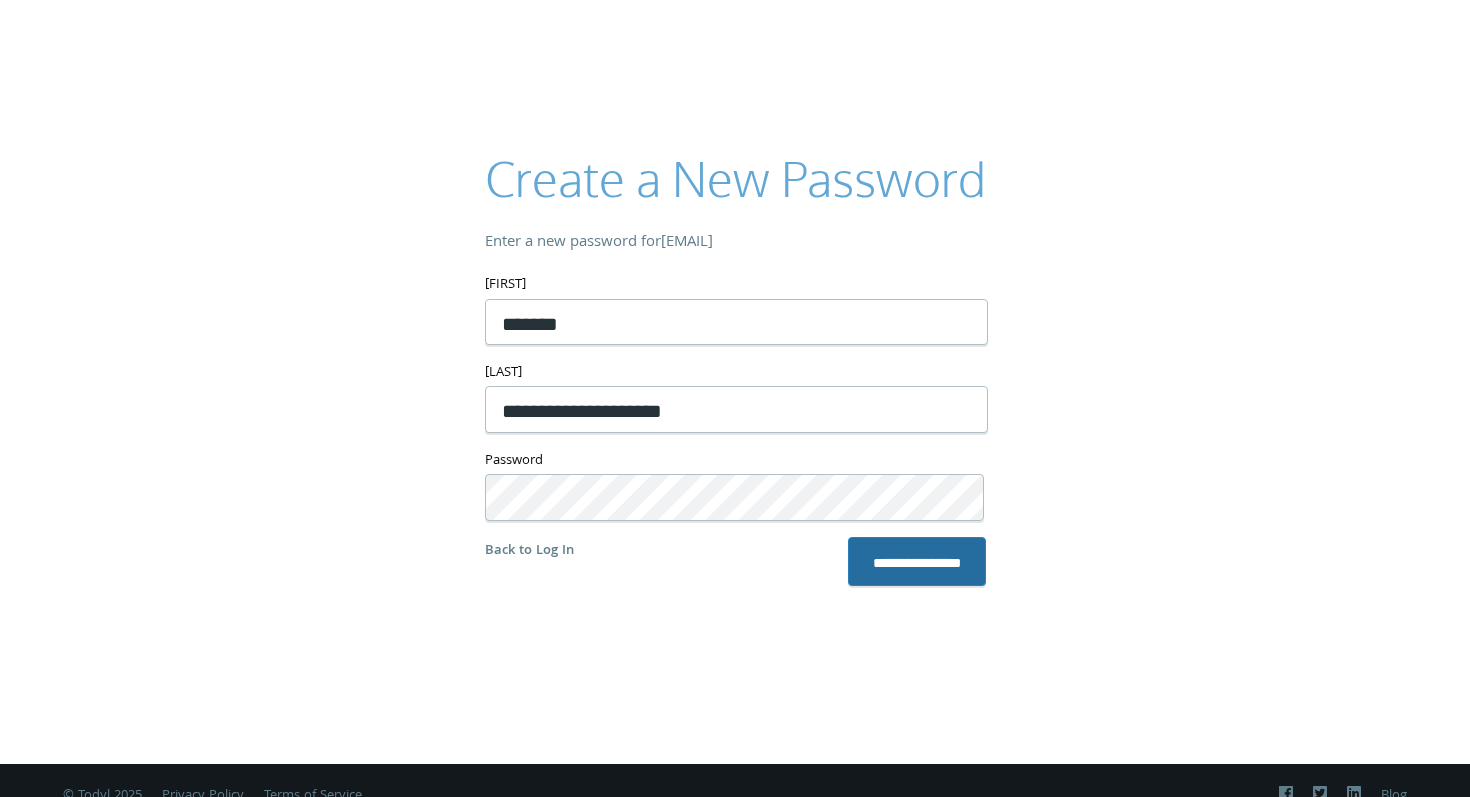 click on "**********" at bounding box center [917, 561] 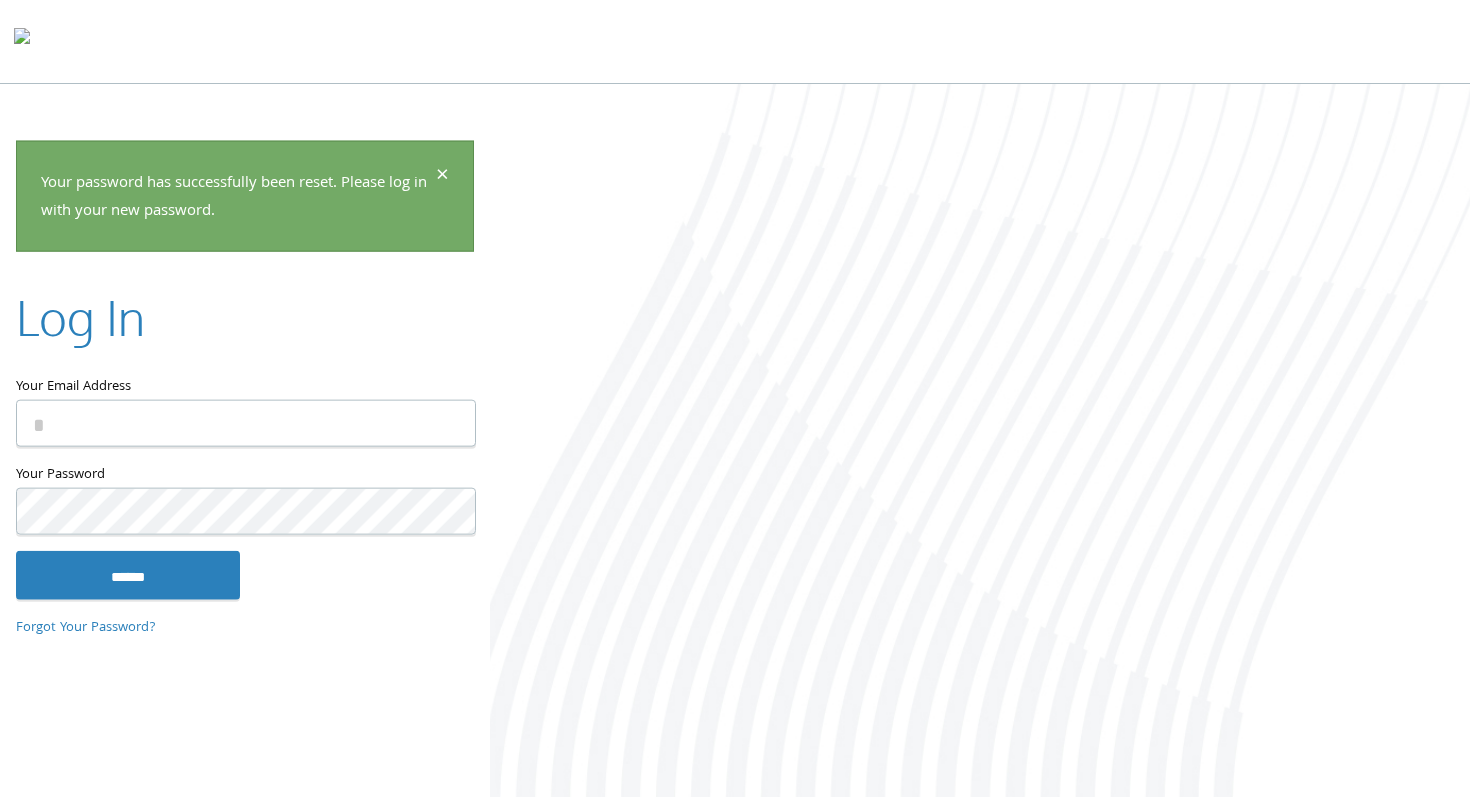 scroll, scrollTop: 0, scrollLeft: 0, axis: both 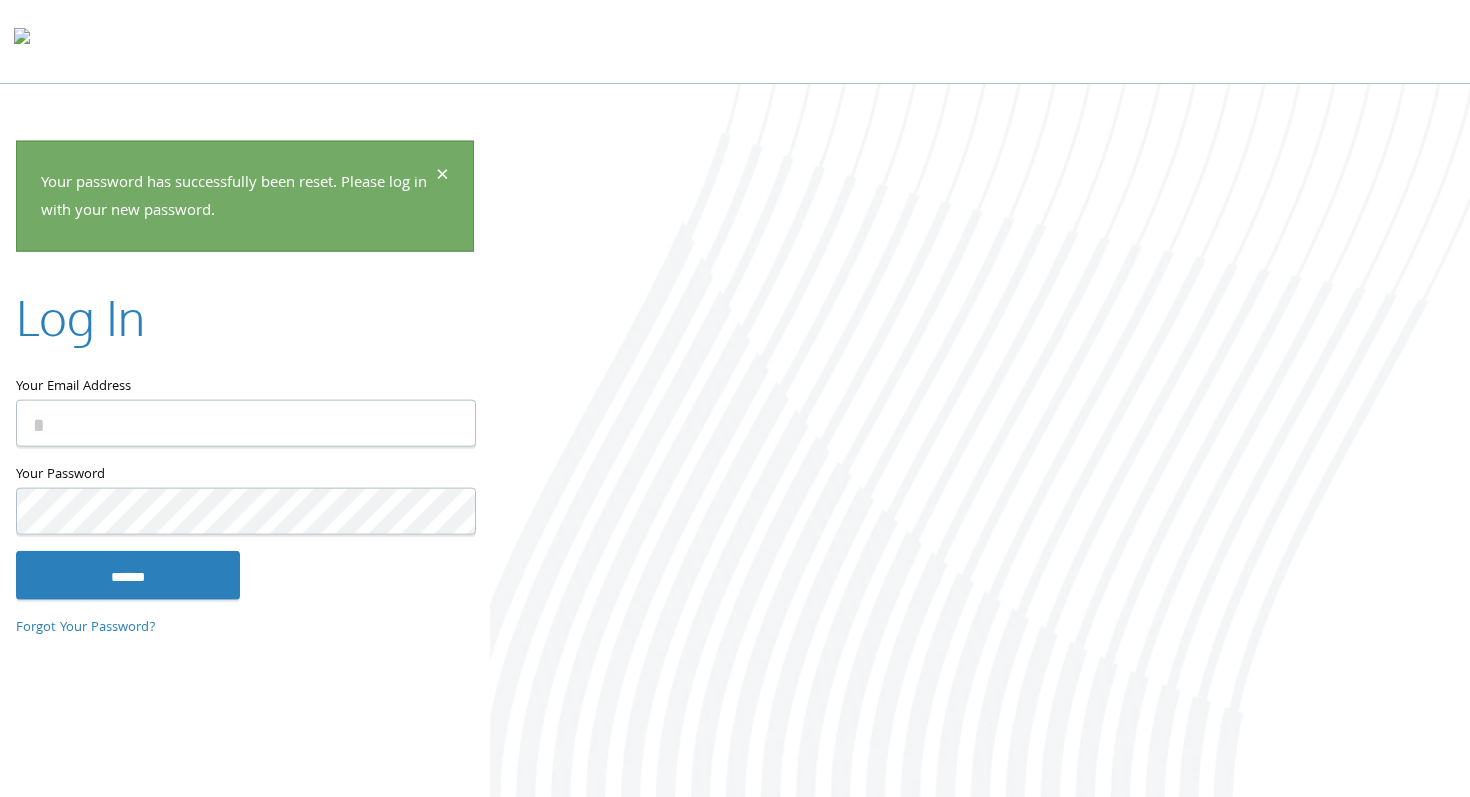 type on "**********" 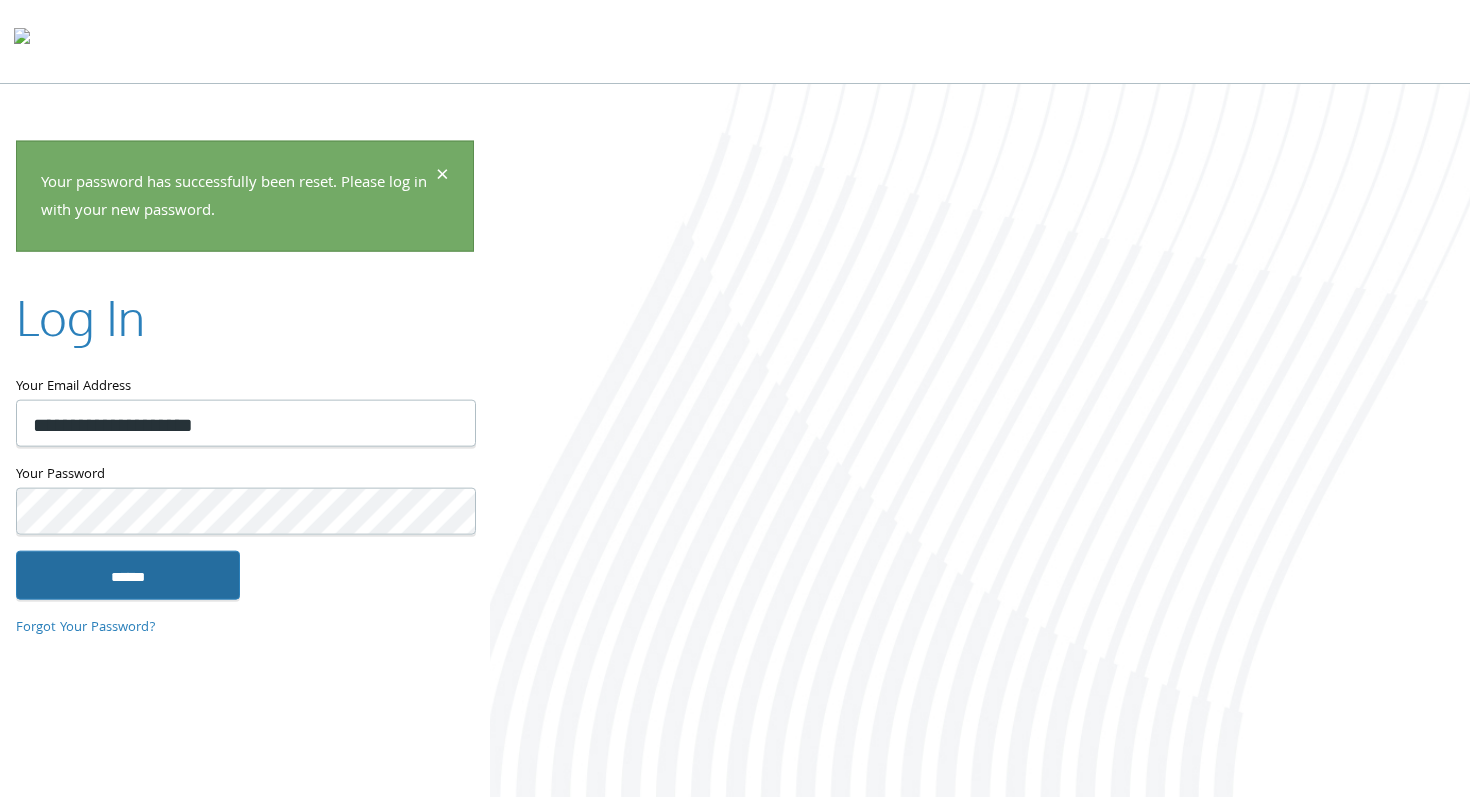 click on "******" at bounding box center (128, 575) 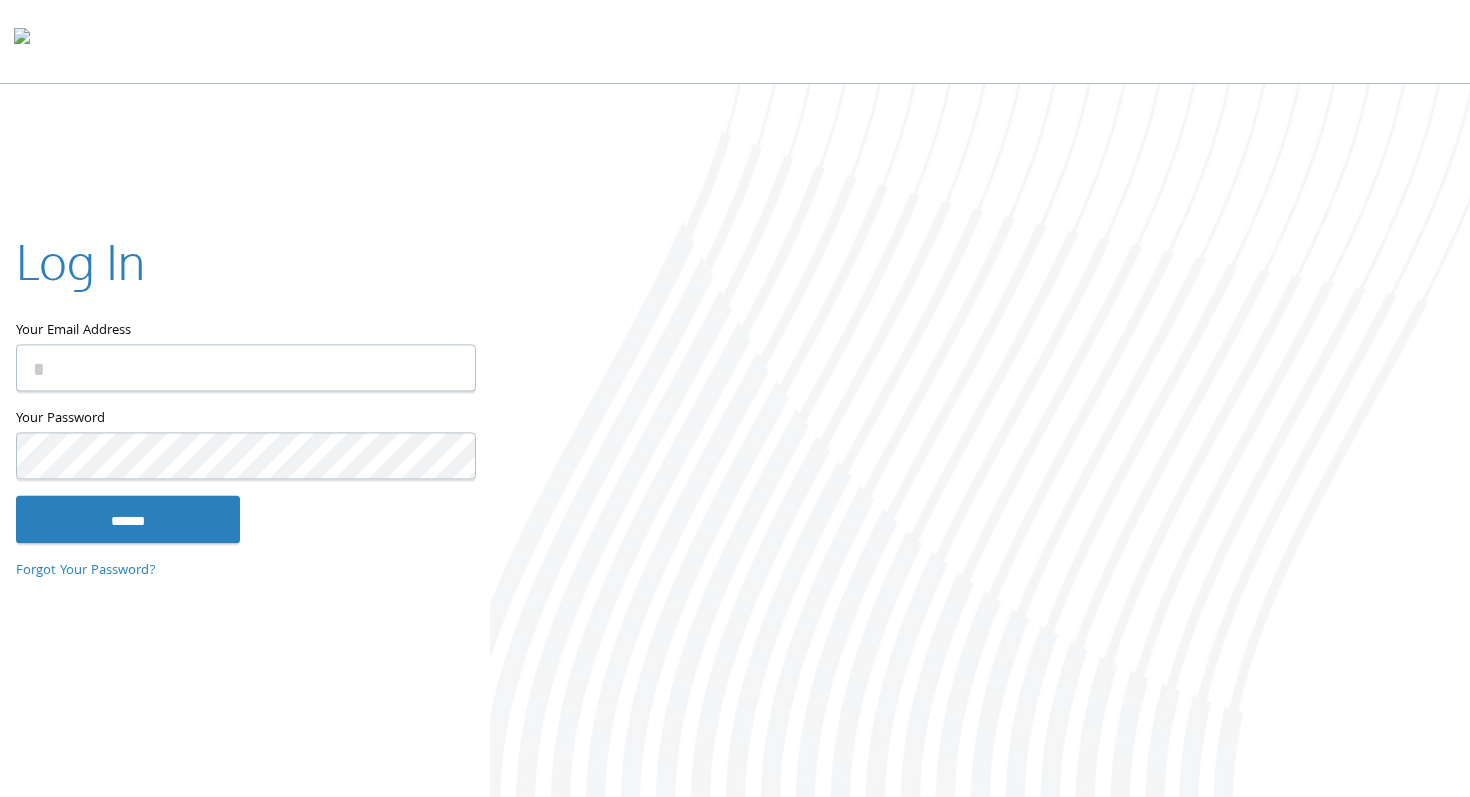 scroll, scrollTop: 0, scrollLeft: 0, axis: both 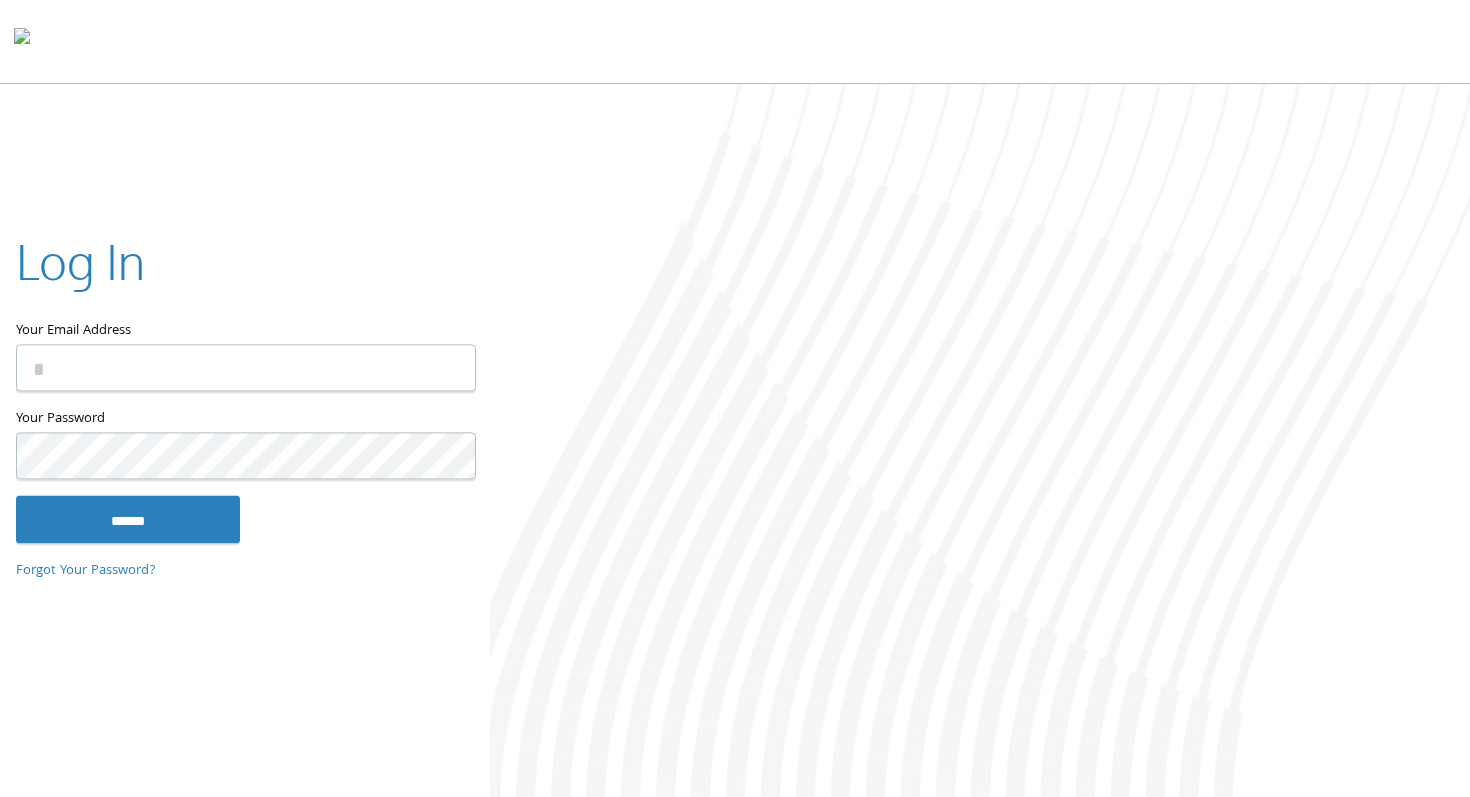 click on "Your Email Address" at bounding box center [246, 367] 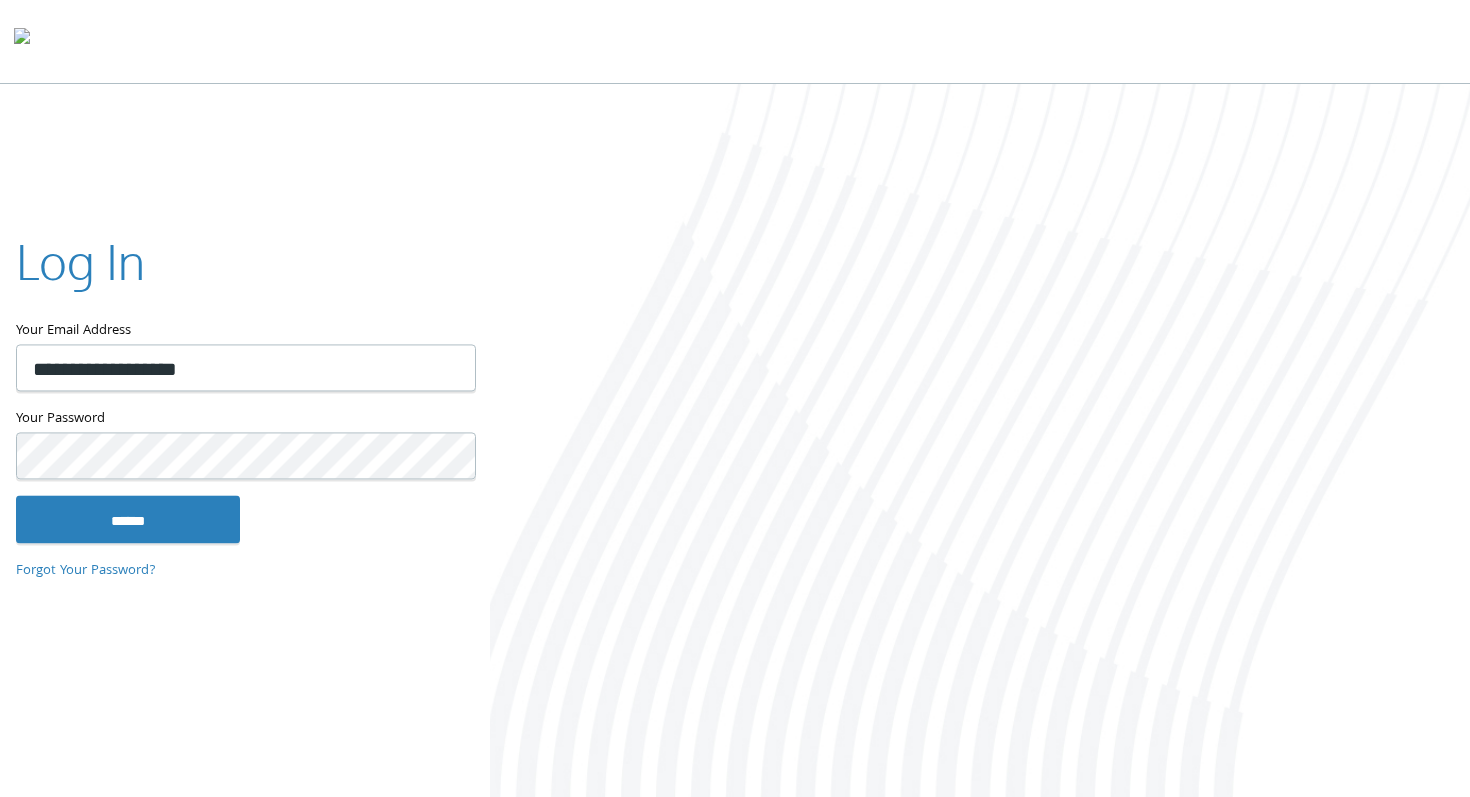 drag, startPoint x: 93, startPoint y: 366, endPoint x: 106, endPoint y: 382, distance: 20.615528 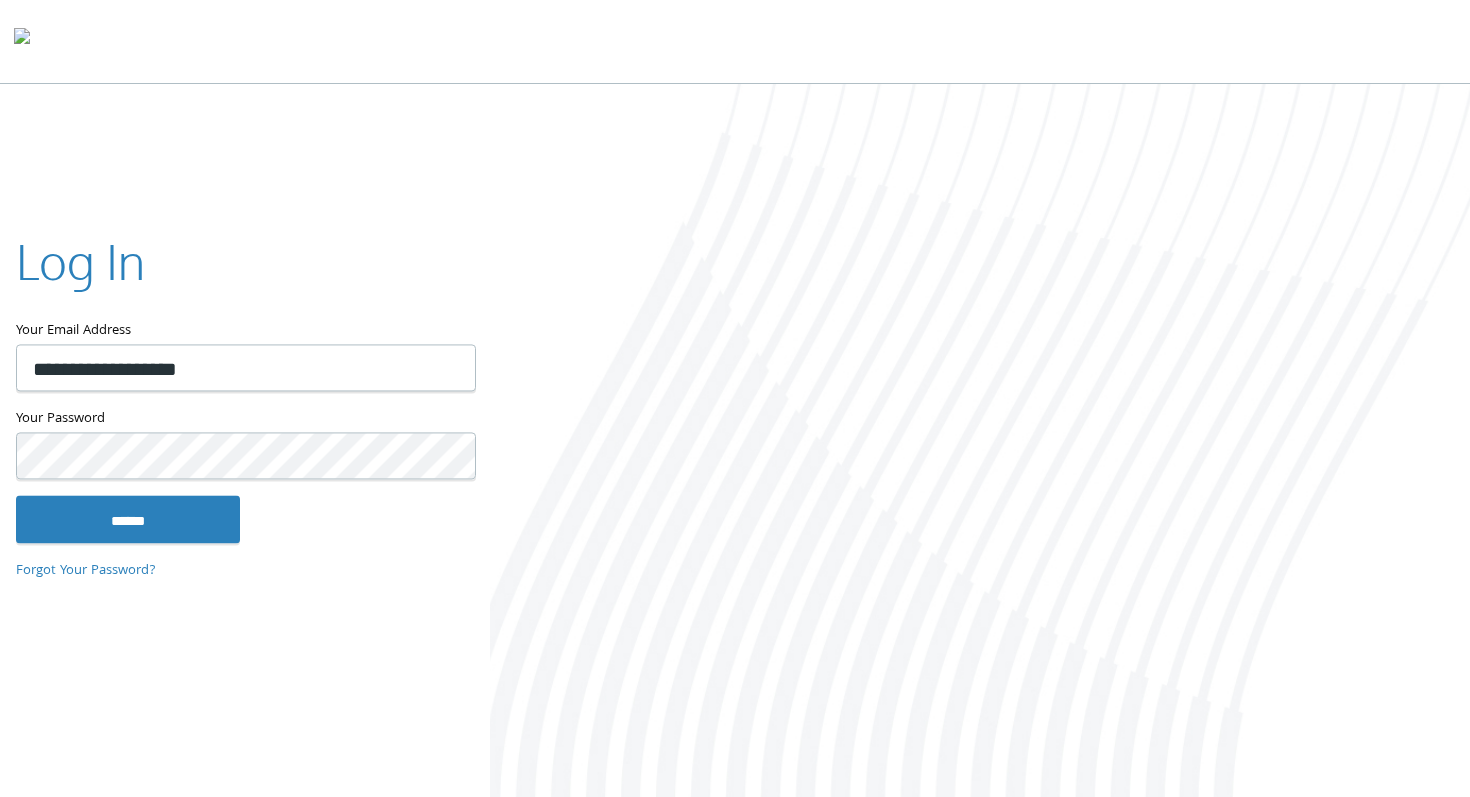 drag, startPoint x: 322, startPoint y: 359, endPoint x: 0, endPoint y: 331, distance: 323.2151 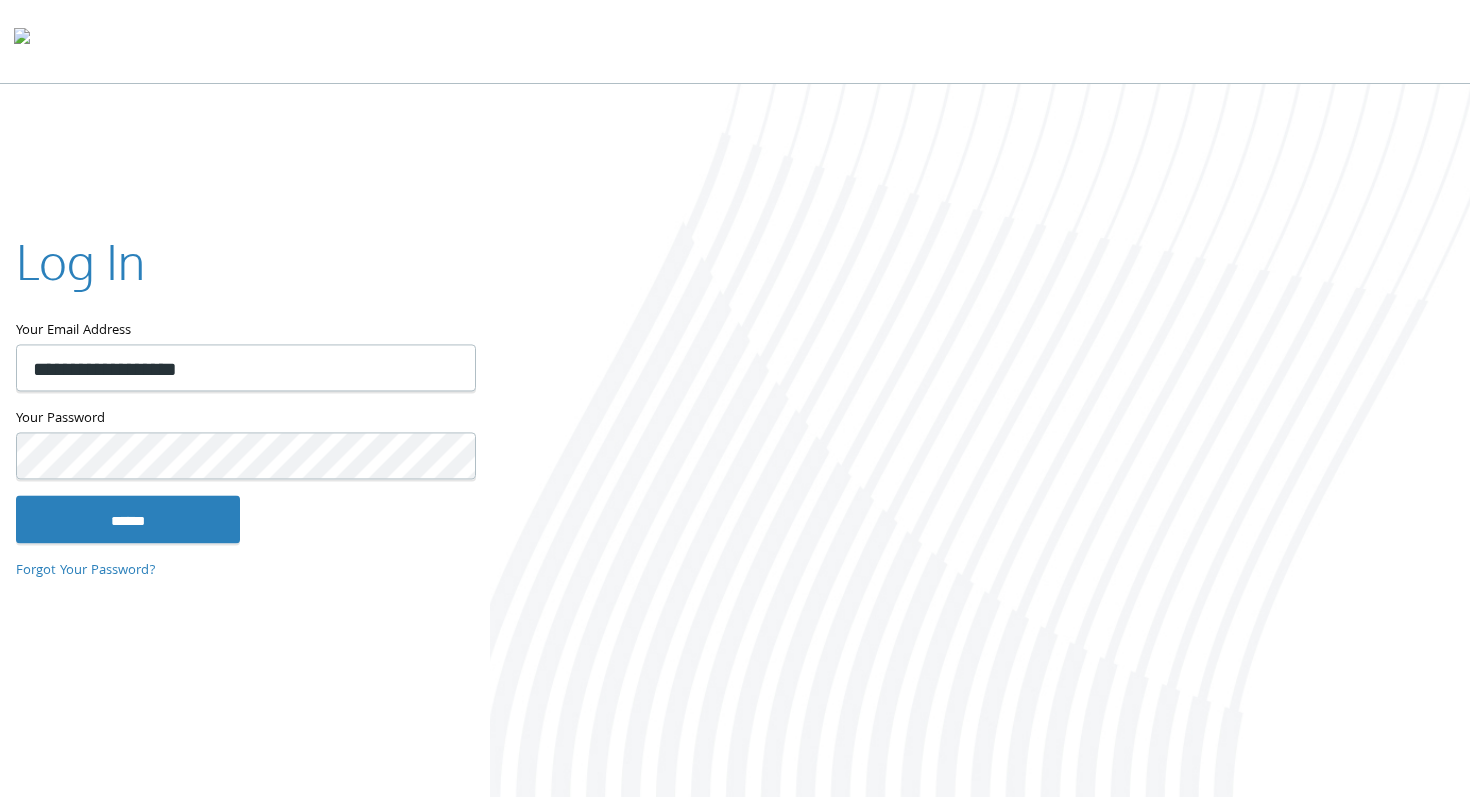 click on "**********" at bounding box center (245, 398) 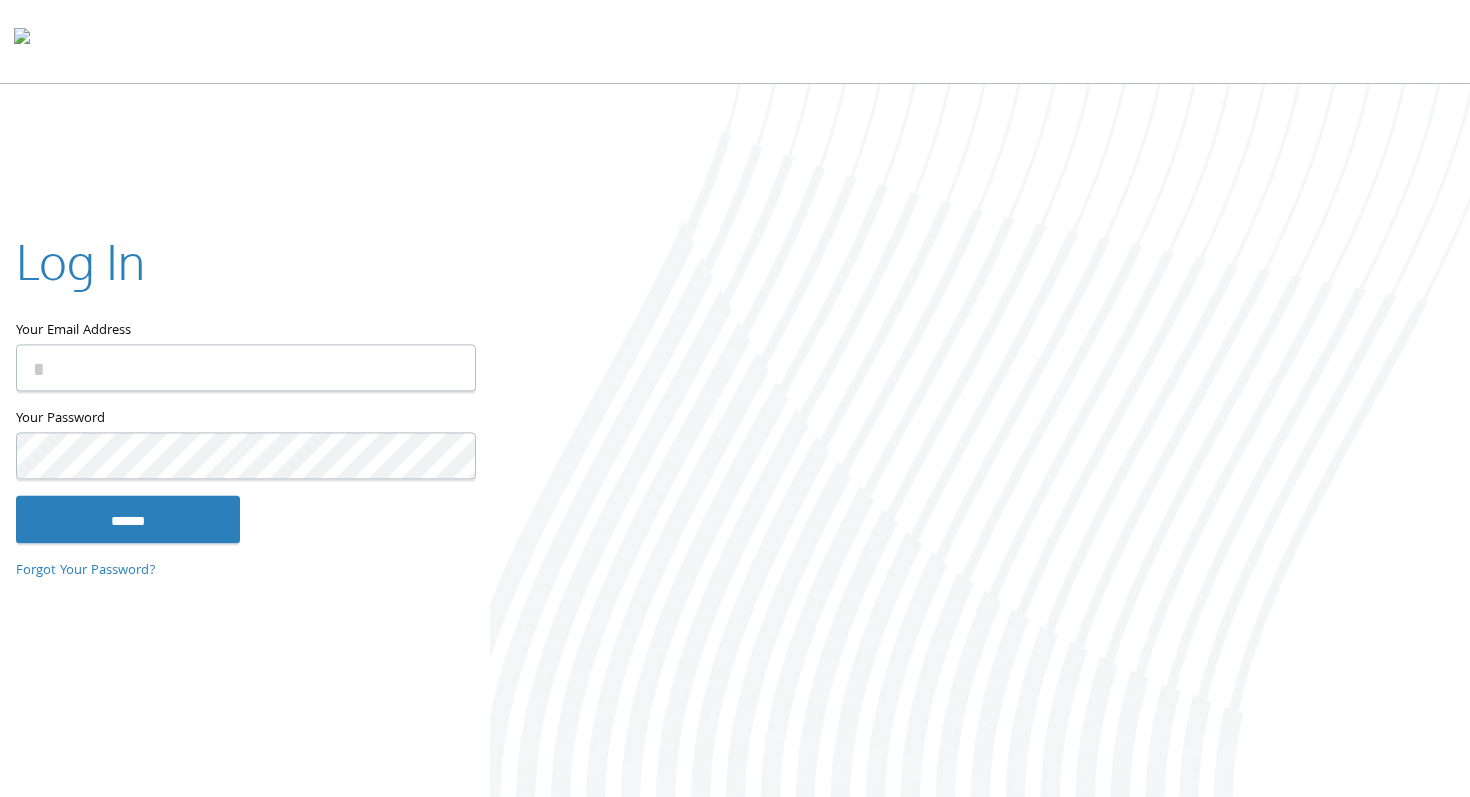 type on "**********" 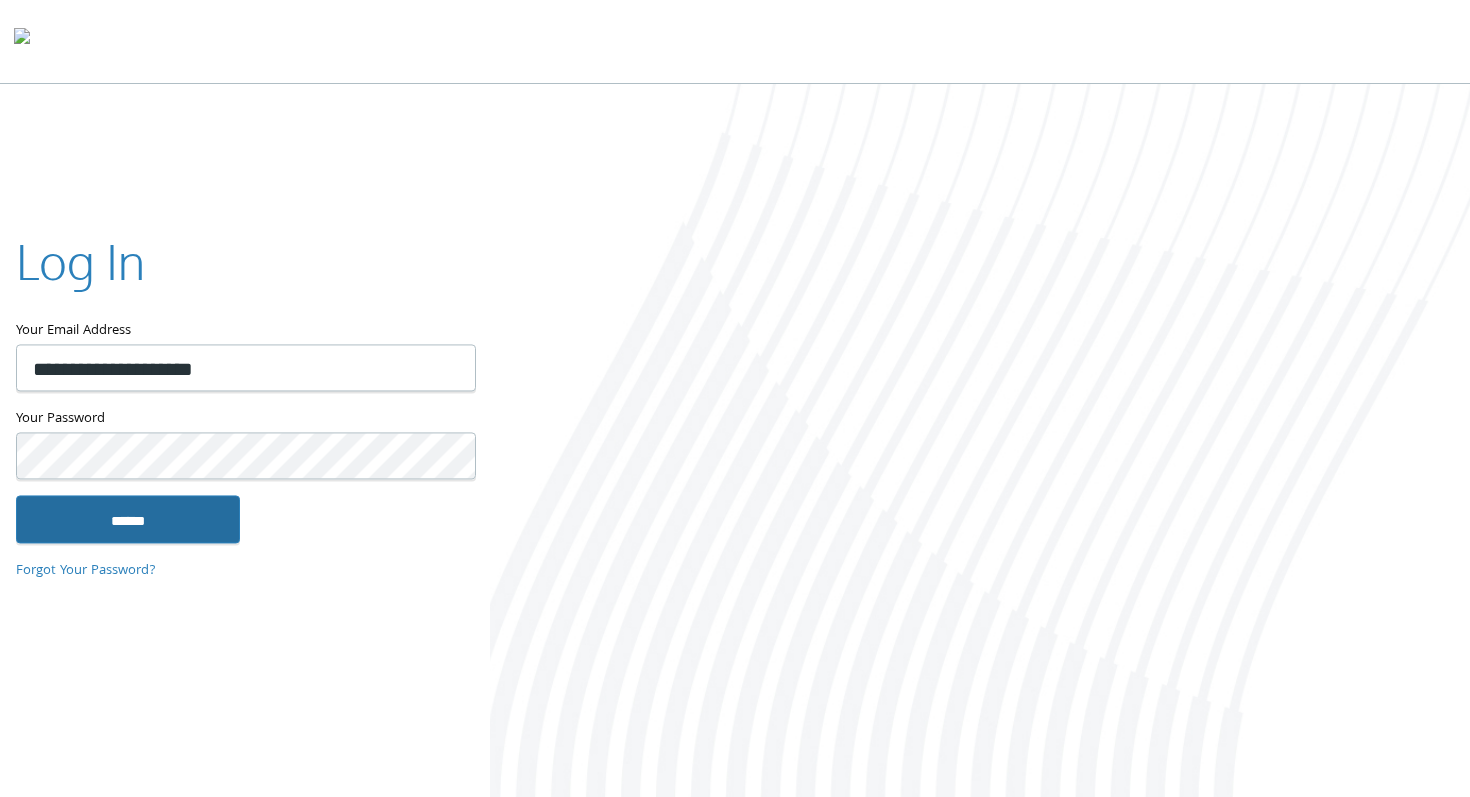 click on "******" at bounding box center [128, 519] 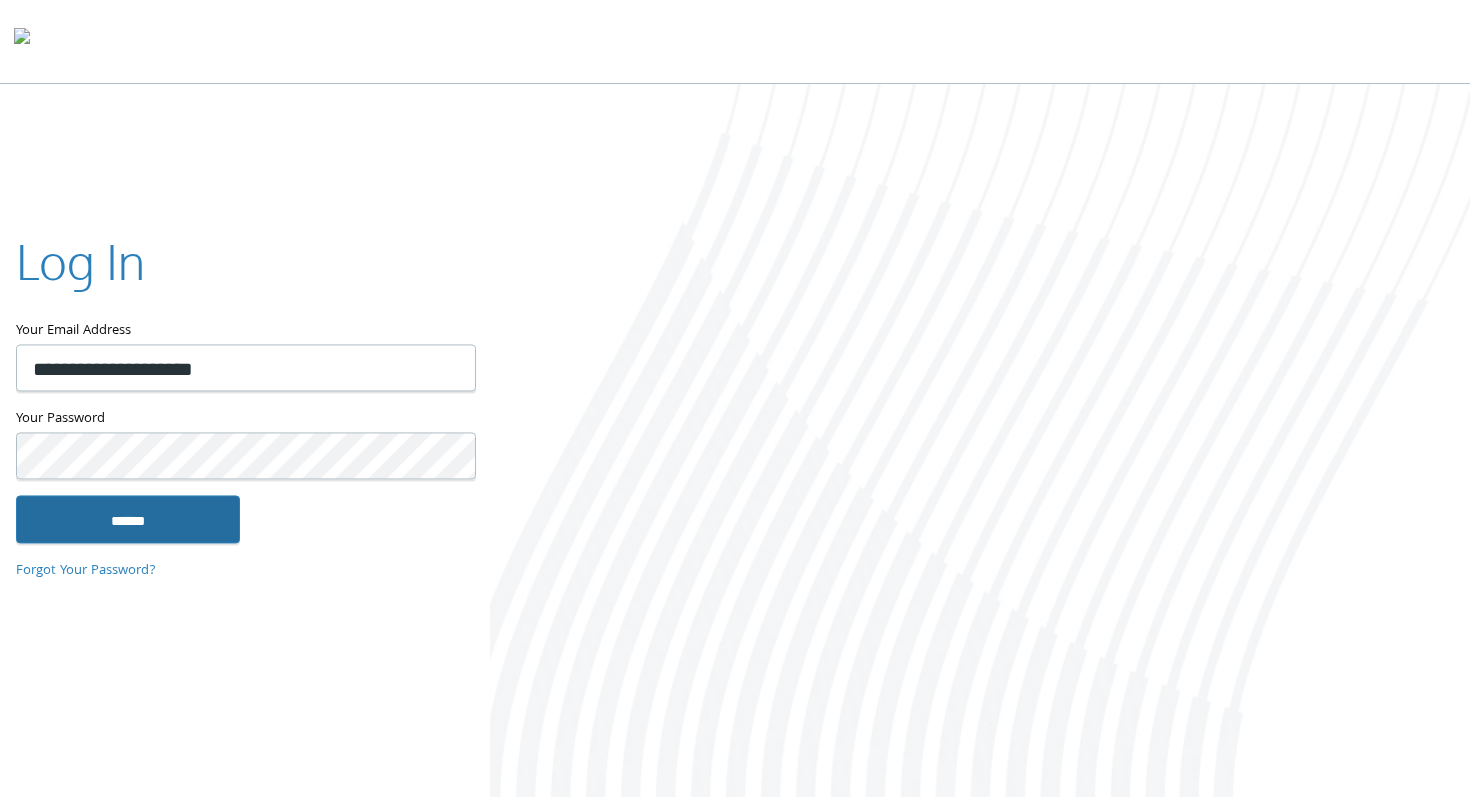 click on "******" at bounding box center (128, 519) 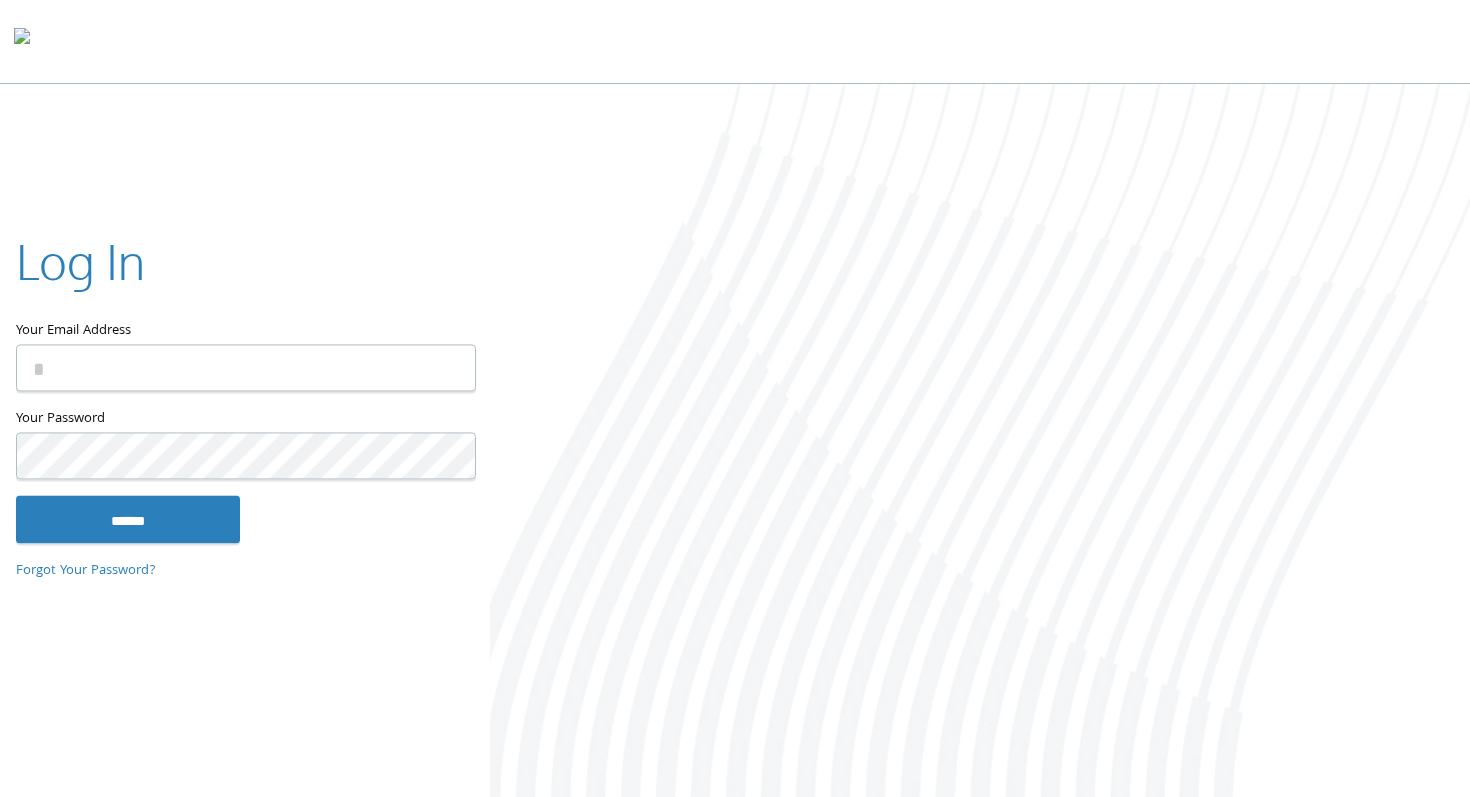 scroll, scrollTop: 0, scrollLeft: 0, axis: both 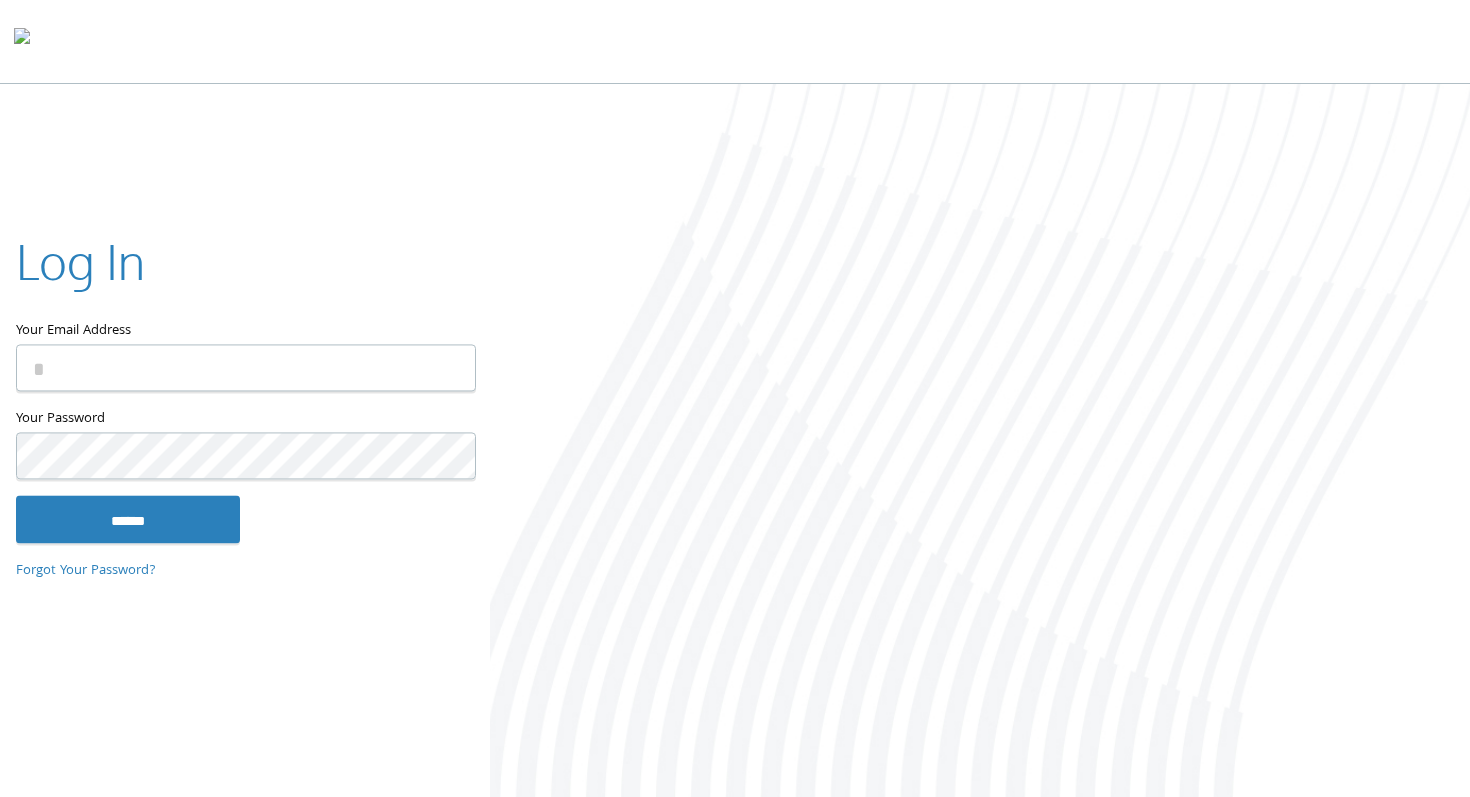 type on "**********" 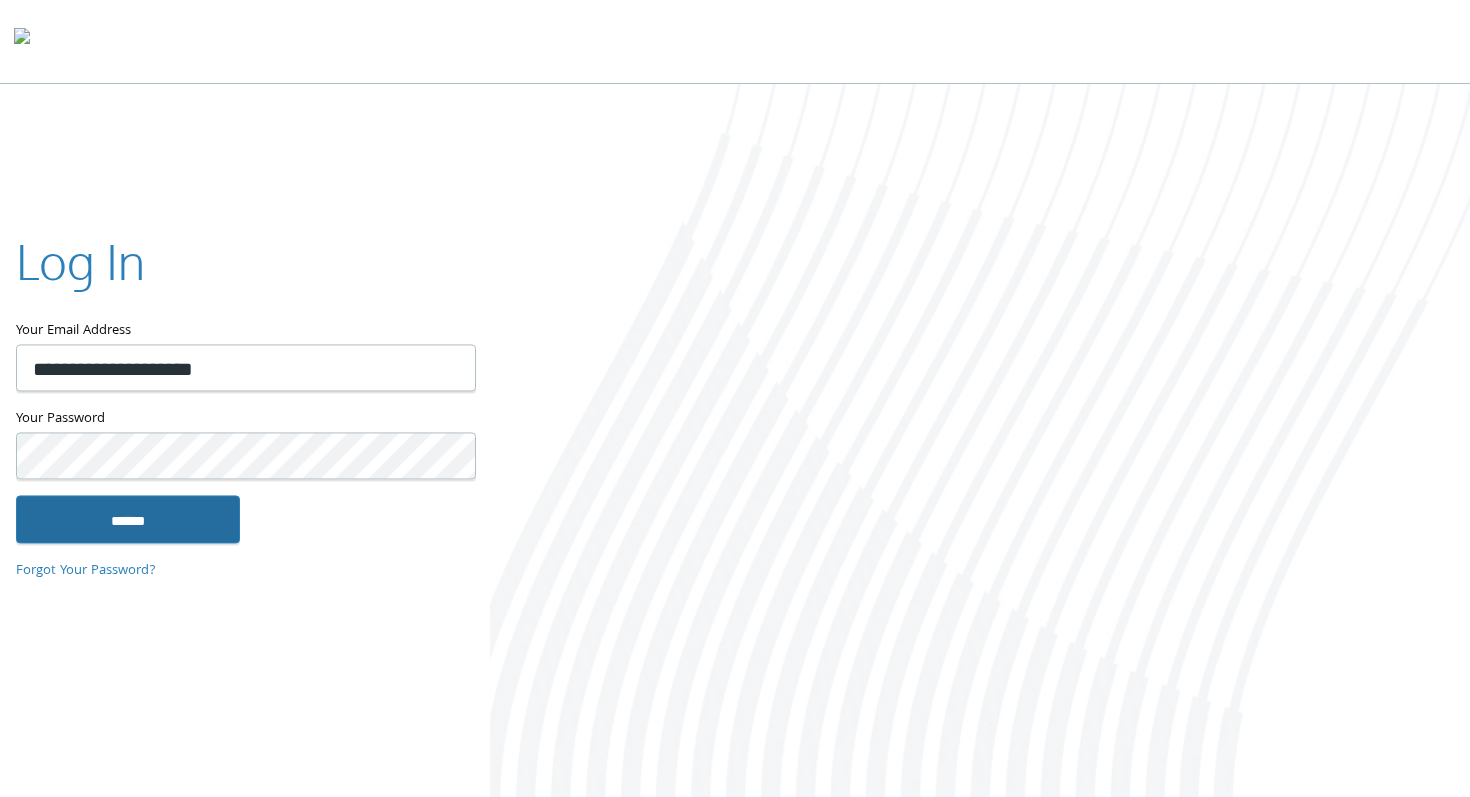 click on "******" at bounding box center [128, 519] 